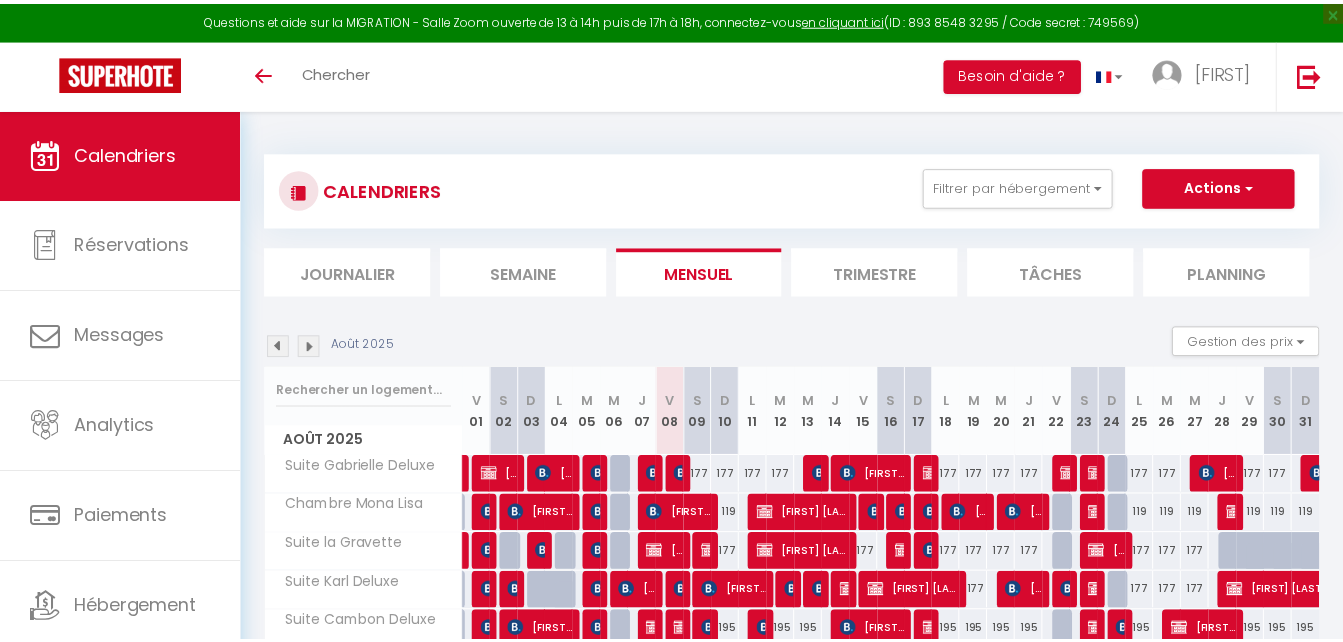 scroll, scrollTop: 0, scrollLeft: 0, axis: both 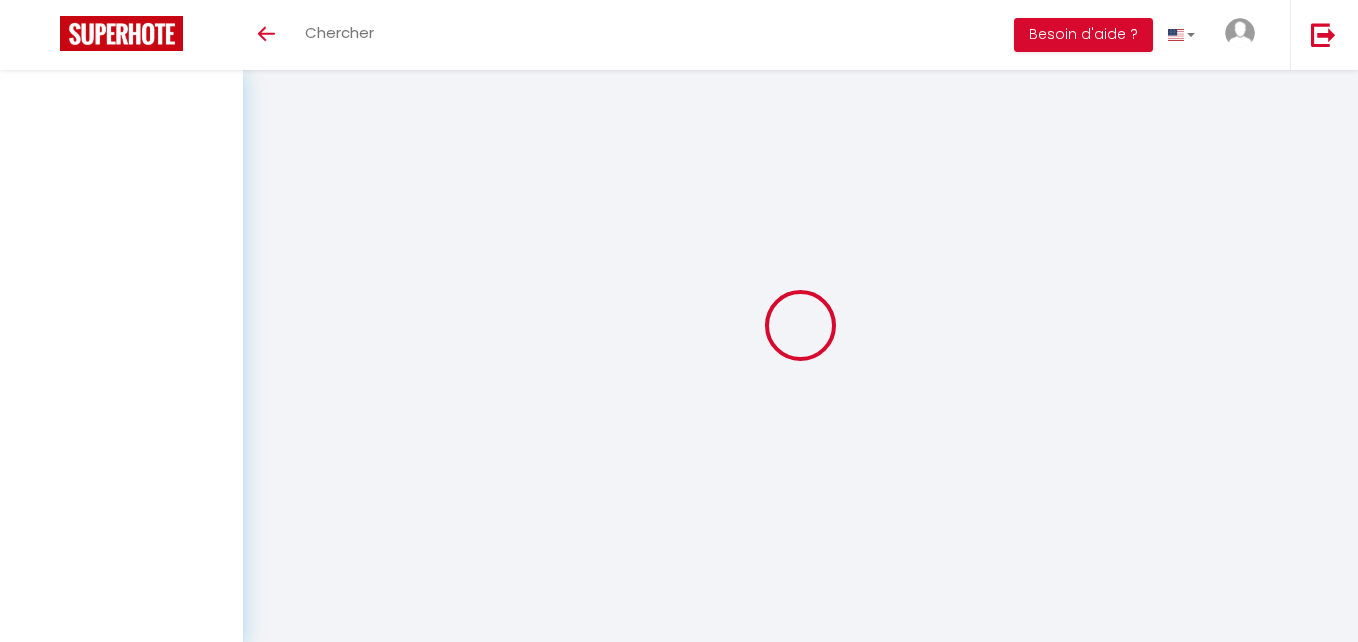 select 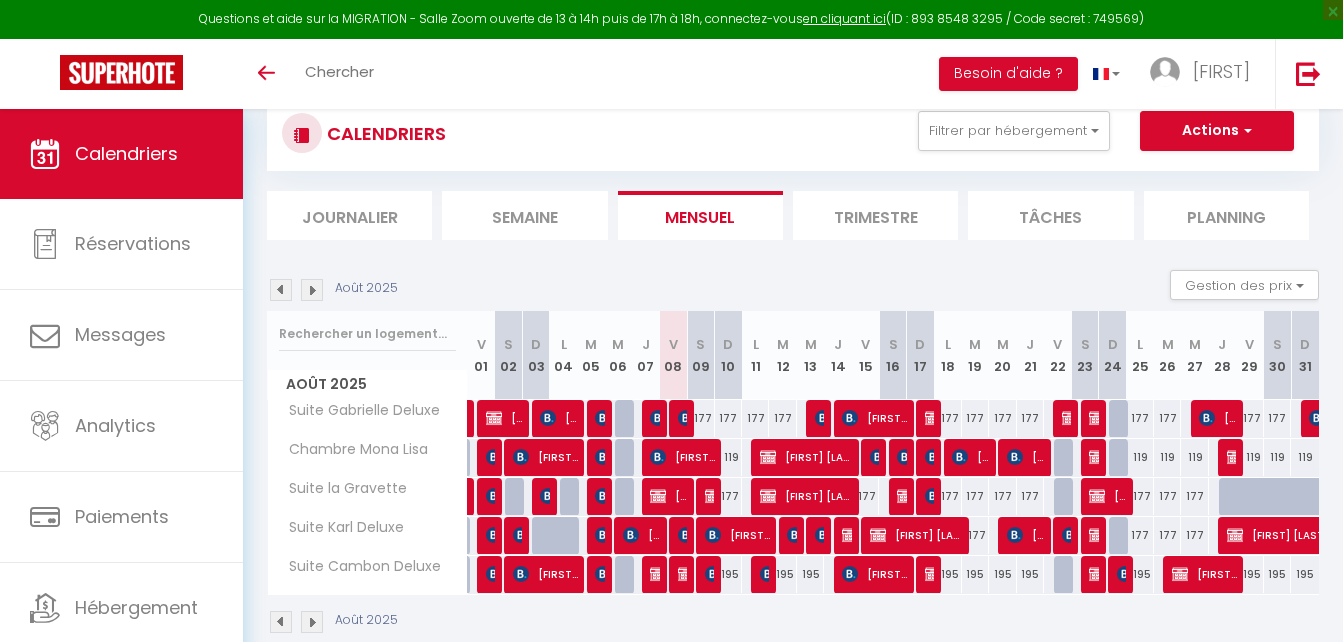 scroll, scrollTop: 109, scrollLeft: 0, axis: vertical 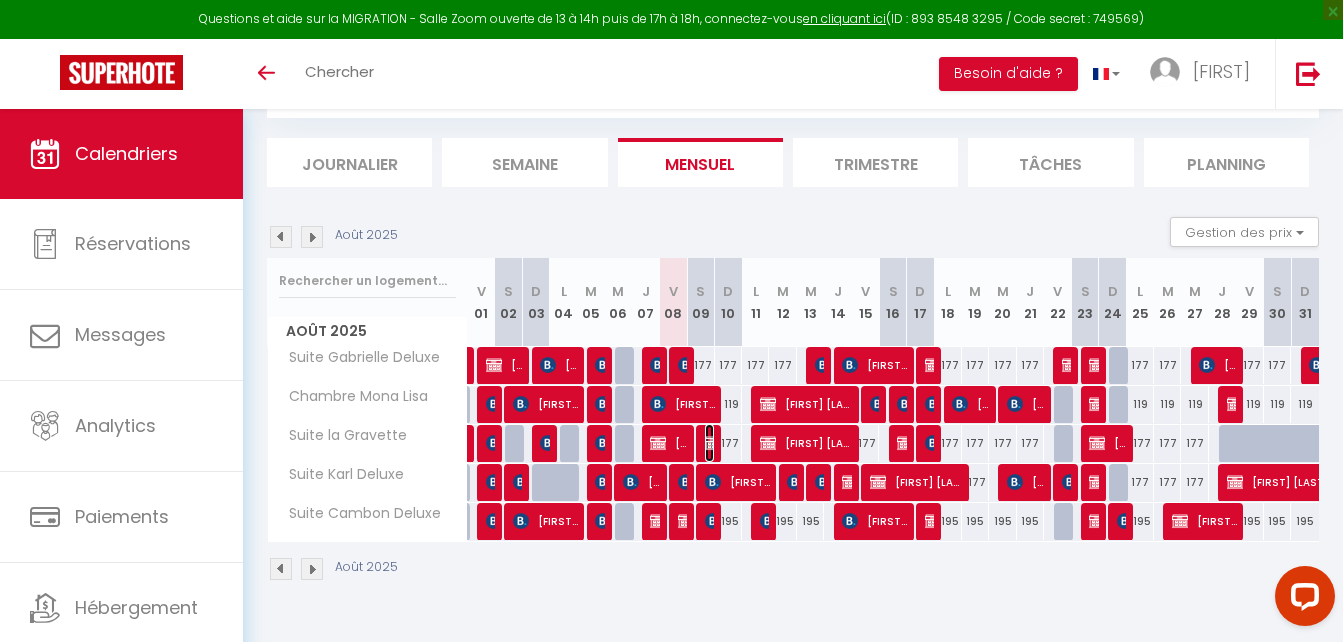 click at bounding box center (713, 443) 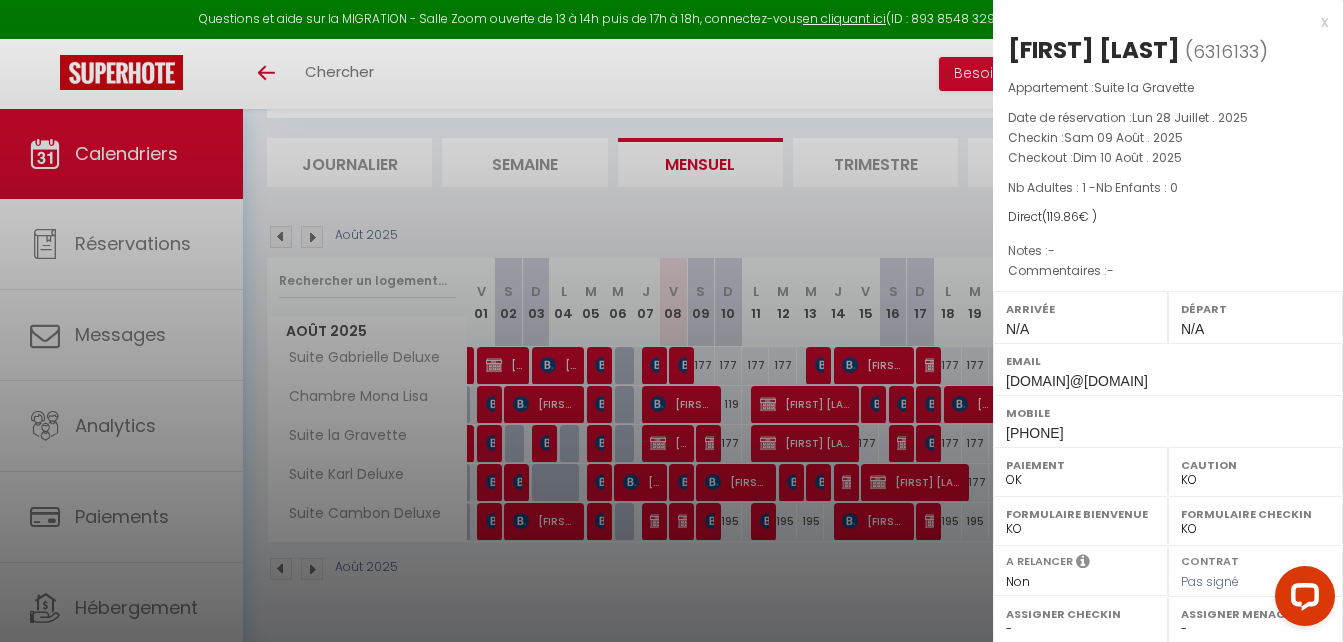 click at bounding box center [671, 321] 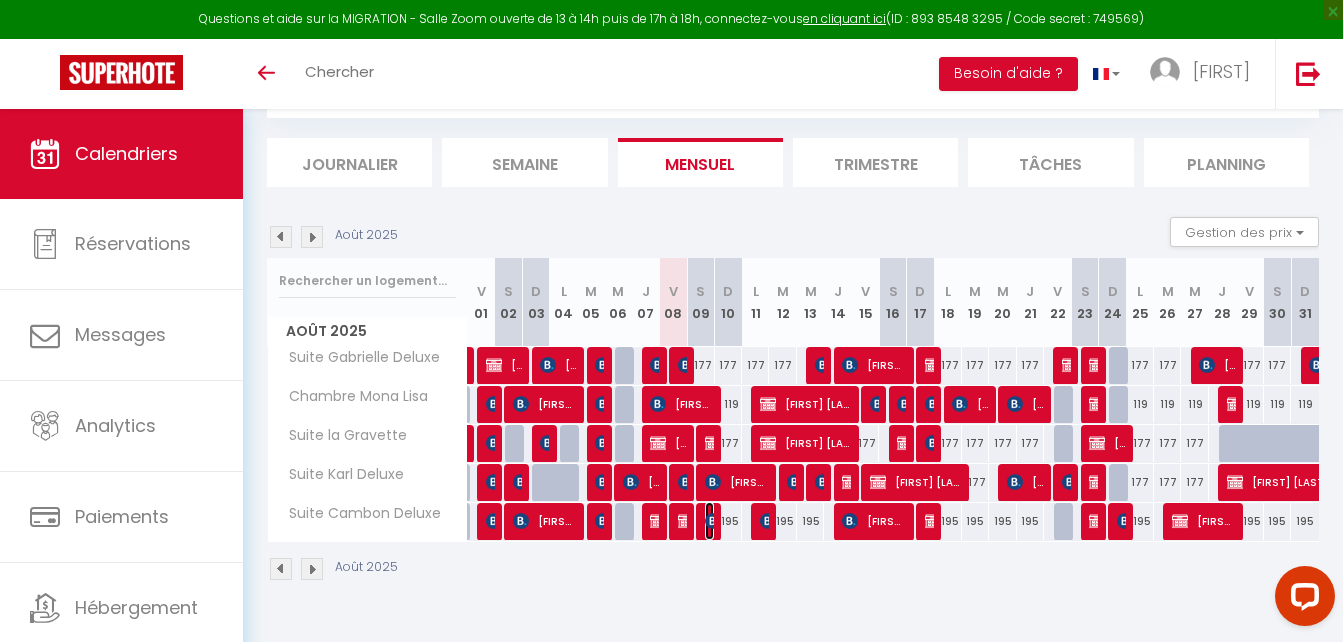 click at bounding box center [713, 521] 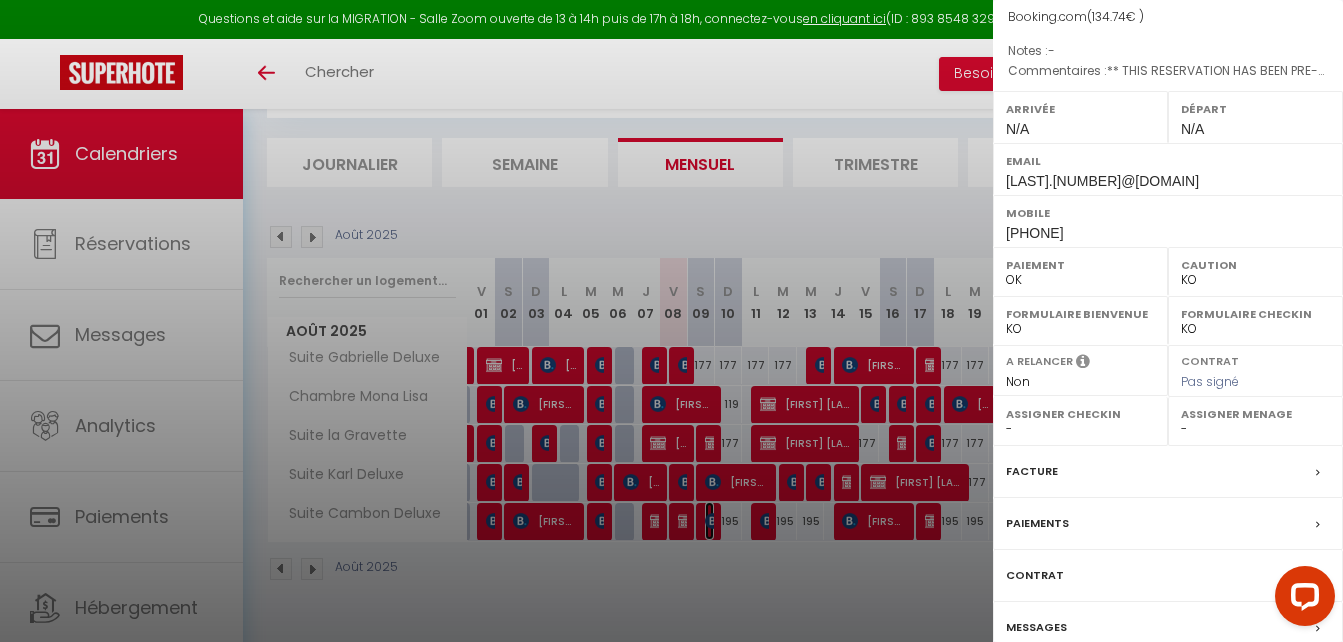 scroll, scrollTop: 290, scrollLeft: 0, axis: vertical 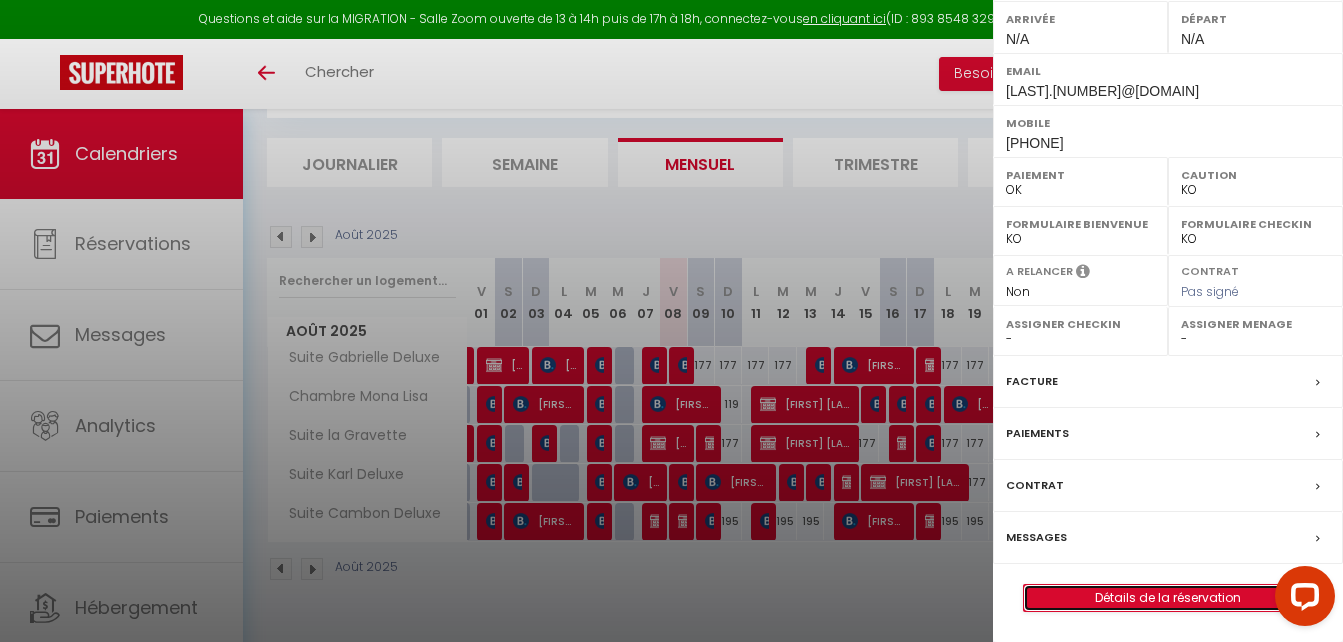 click on "Détails de la réservation" at bounding box center (1168, 598) 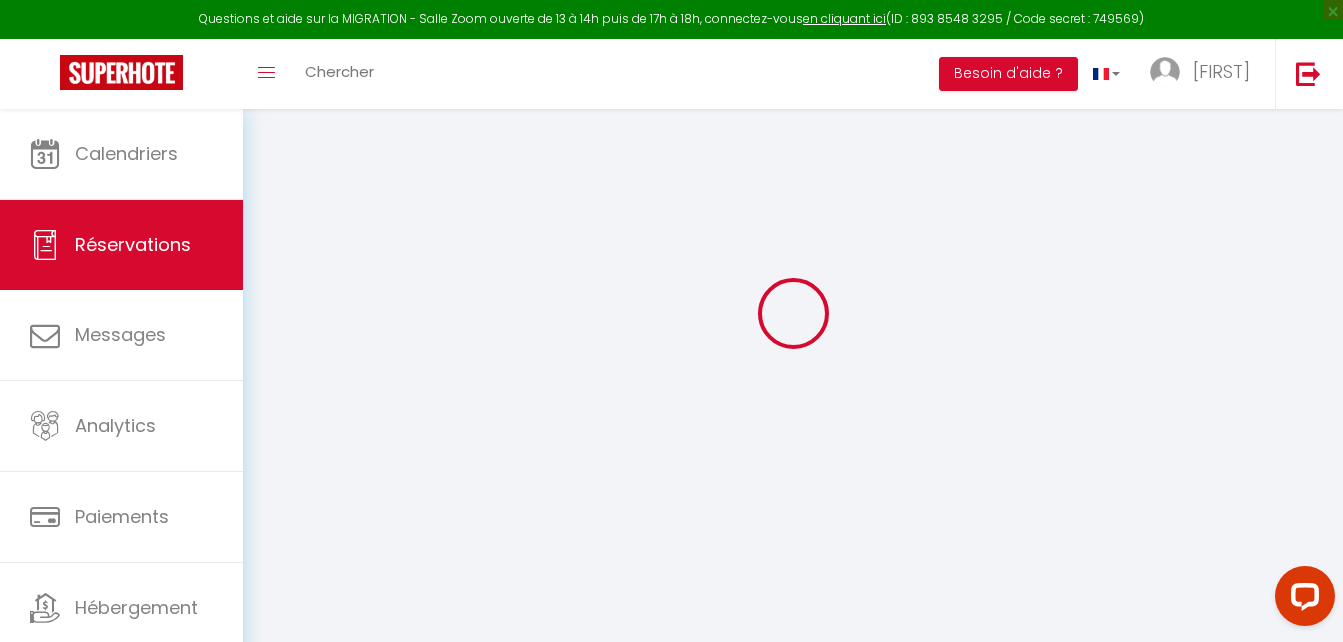 scroll, scrollTop: 0, scrollLeft: 0, axis: both 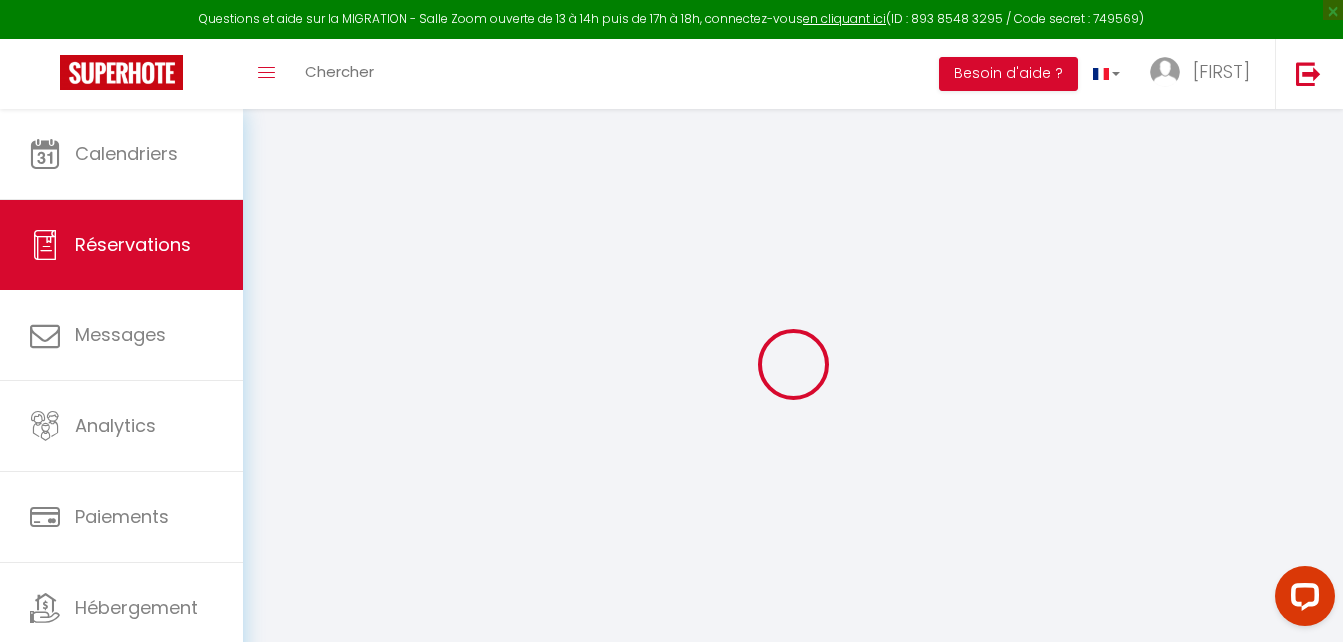 type on "Malika" 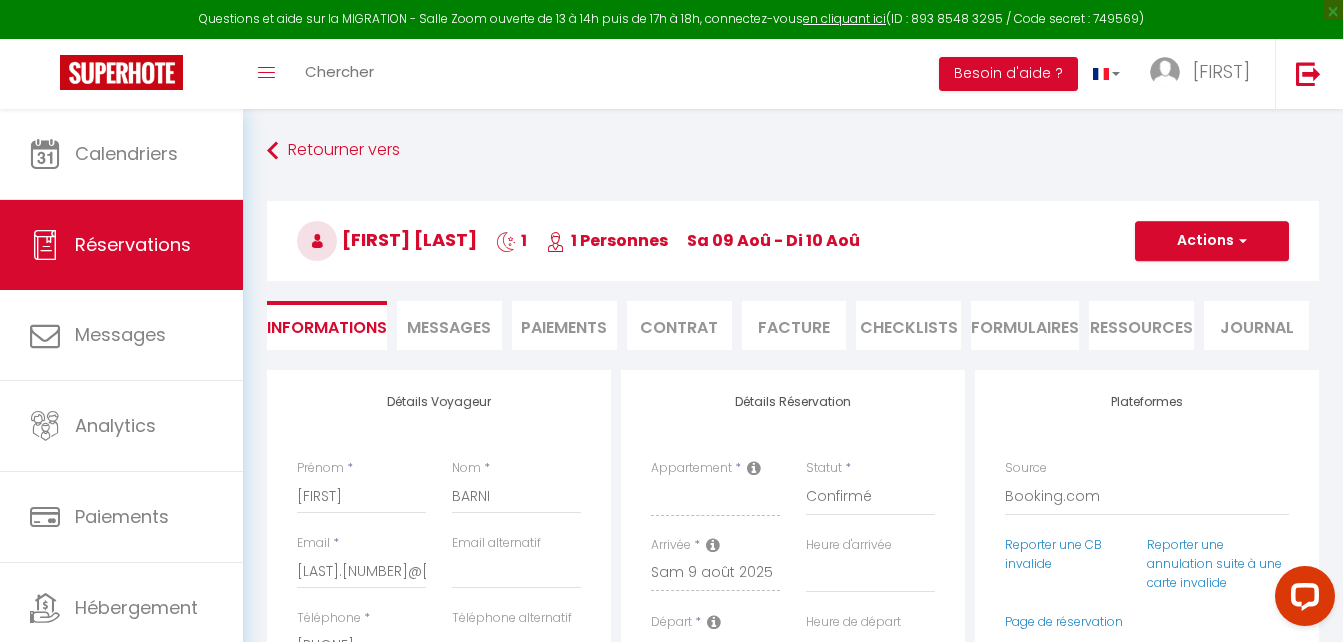 type on "0.86" 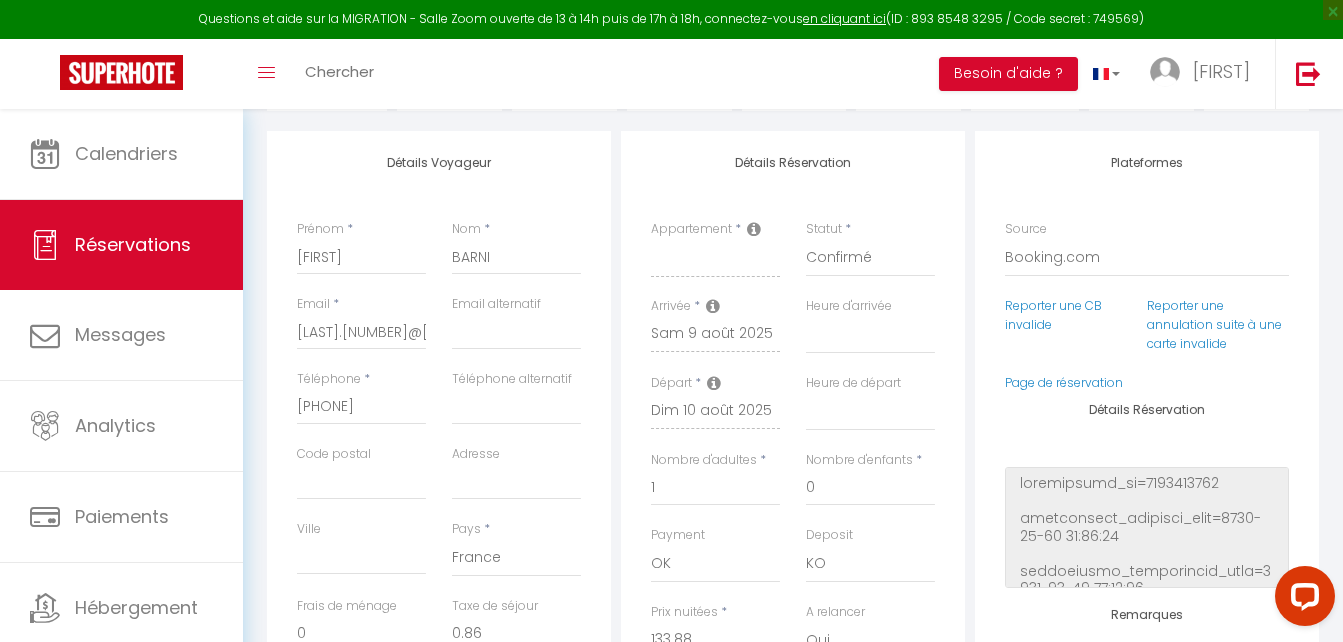 scroll, scrollTop: 300, scrollLeft: 0, axis: vertical 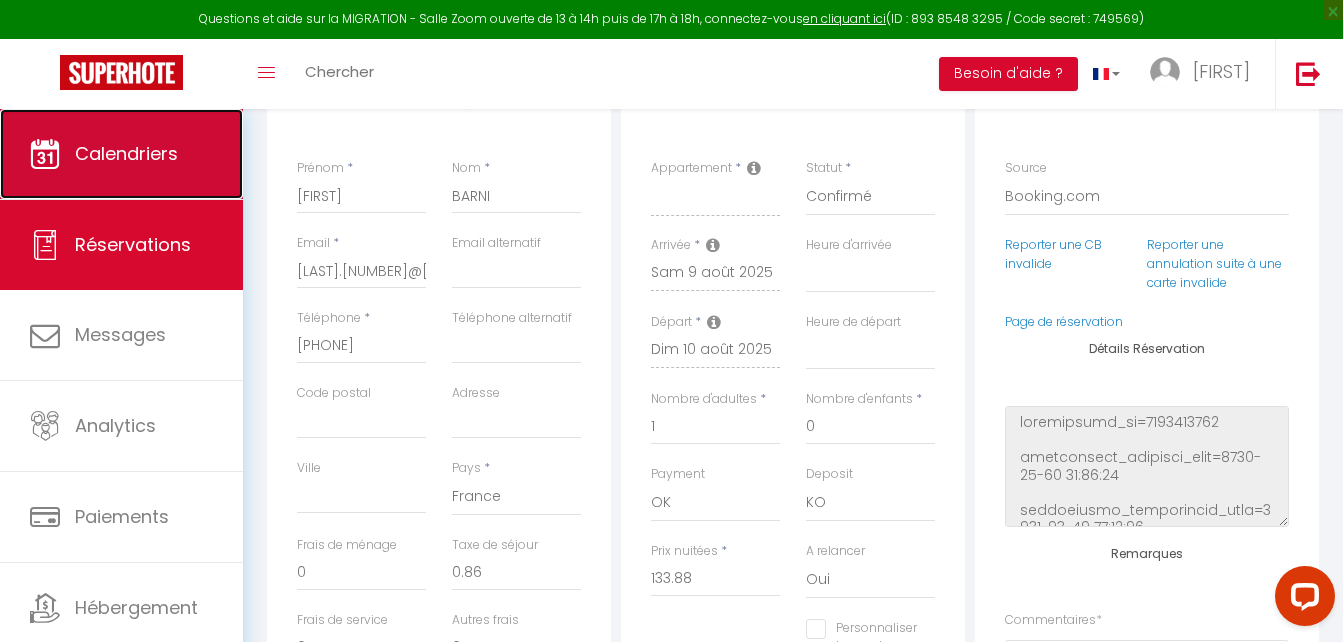 click on "Calendriers" at bounding box center [121, 154] 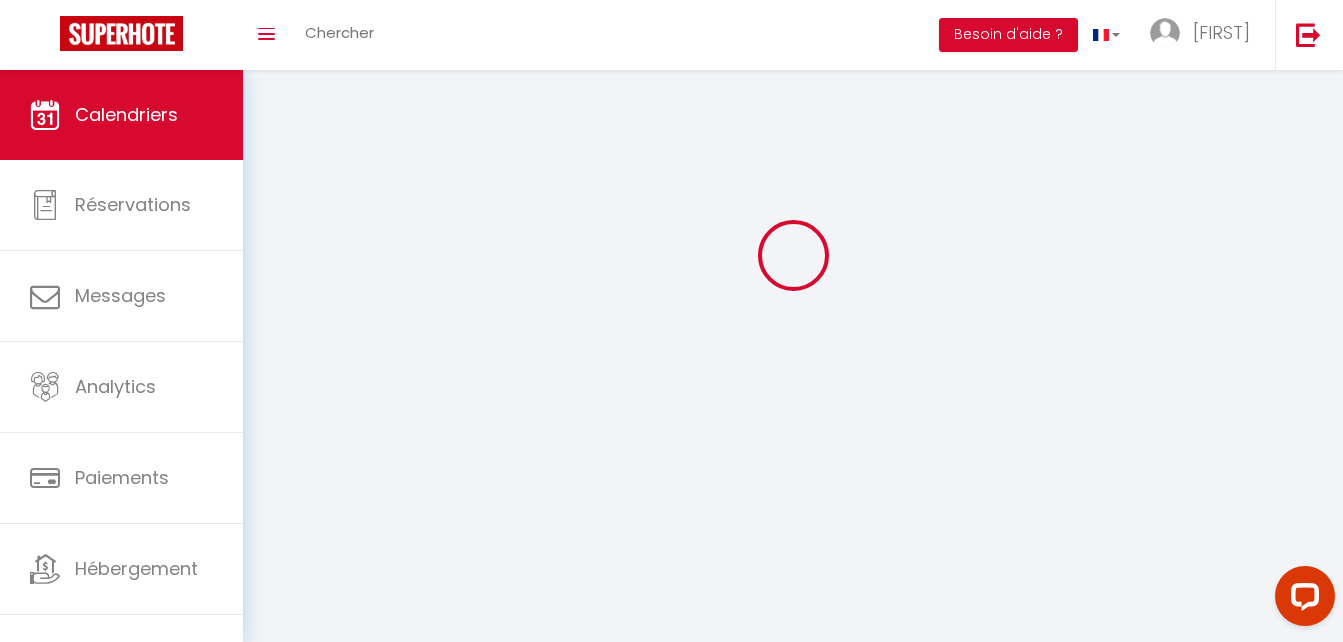 scroll, scrollTop: 0, scrollLeft: 0, axis: both 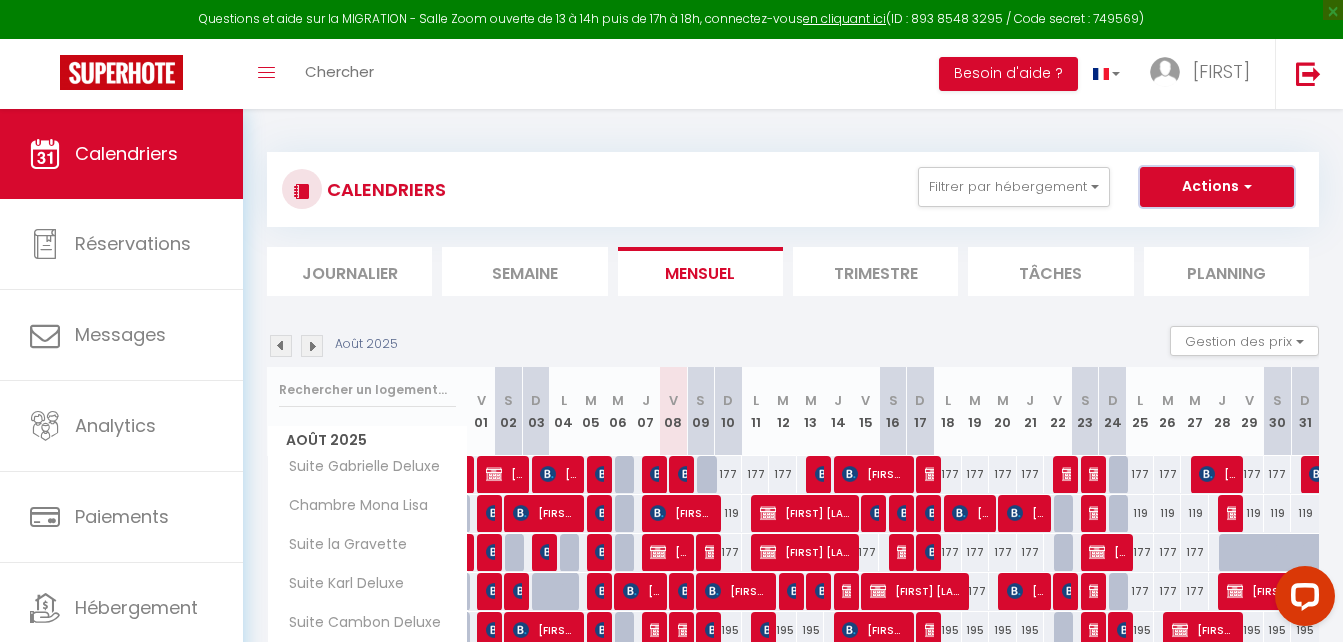 click on "Actions" at bounding box center [1217, 187] 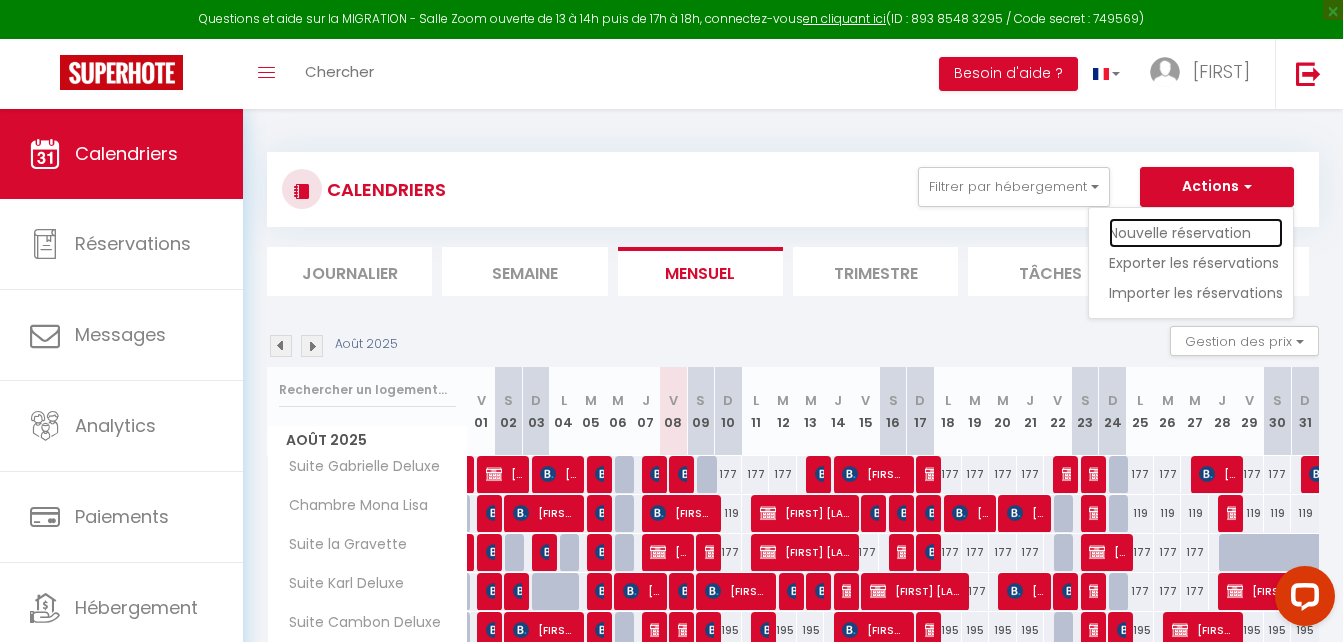 click on "Nouvelle réservation" at bounding box center [1196, 233] 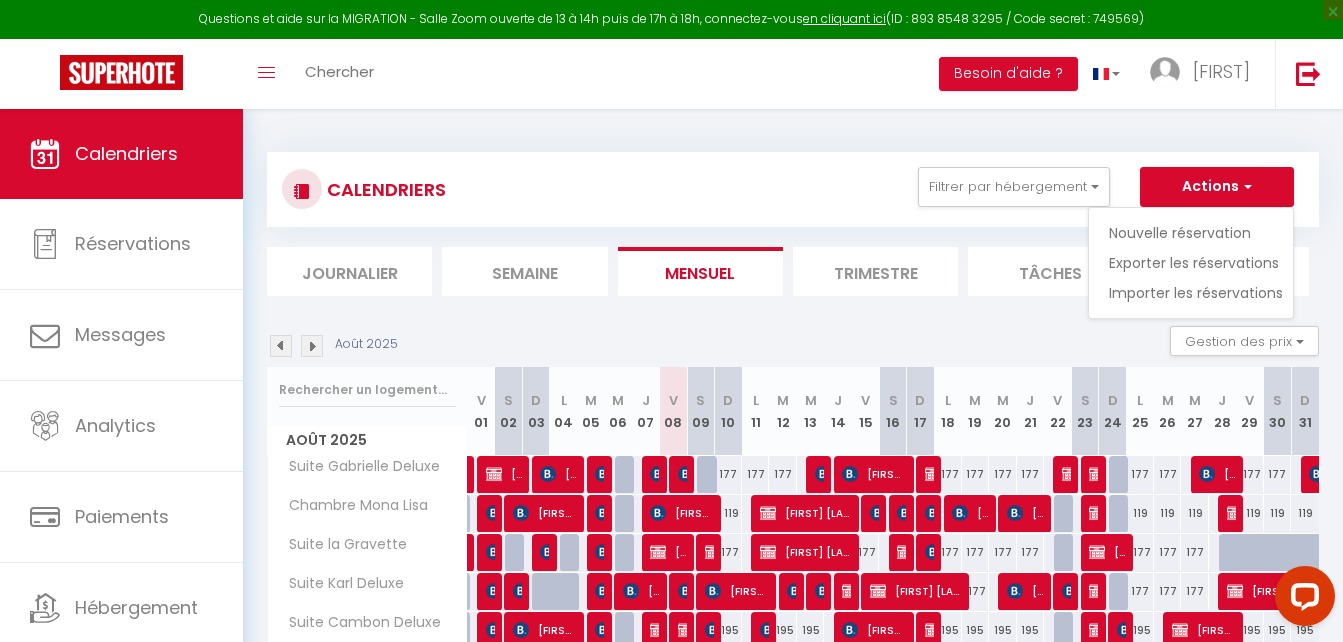 select 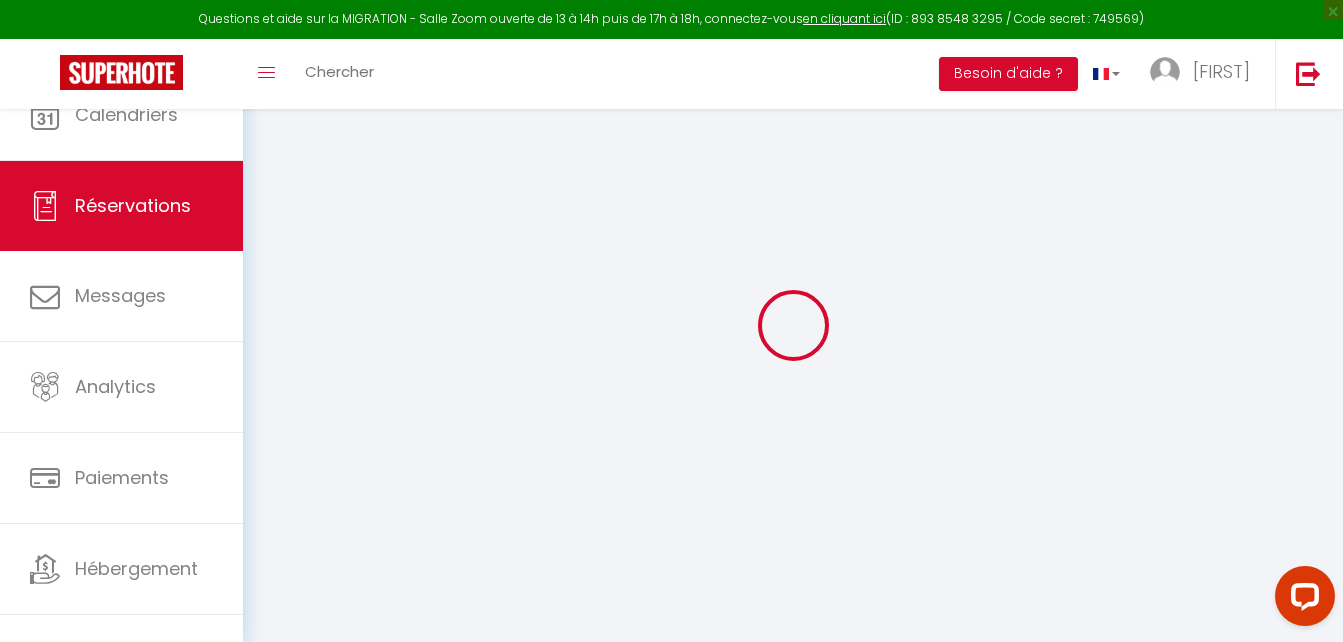 select 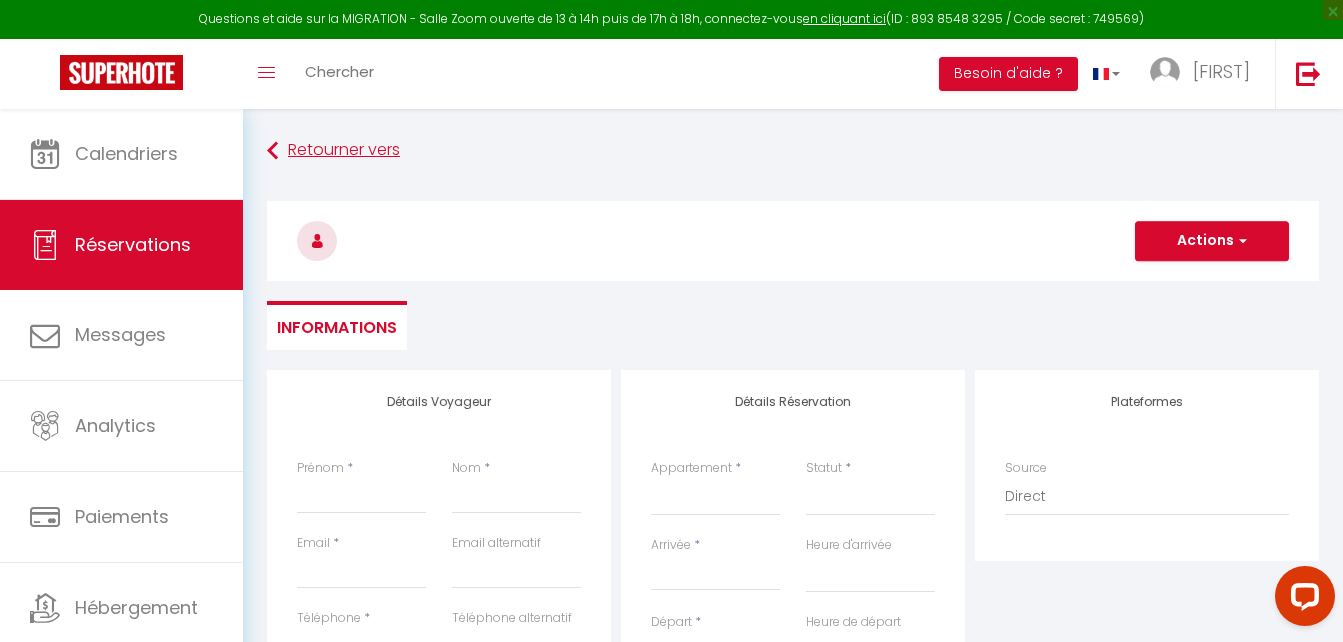 select 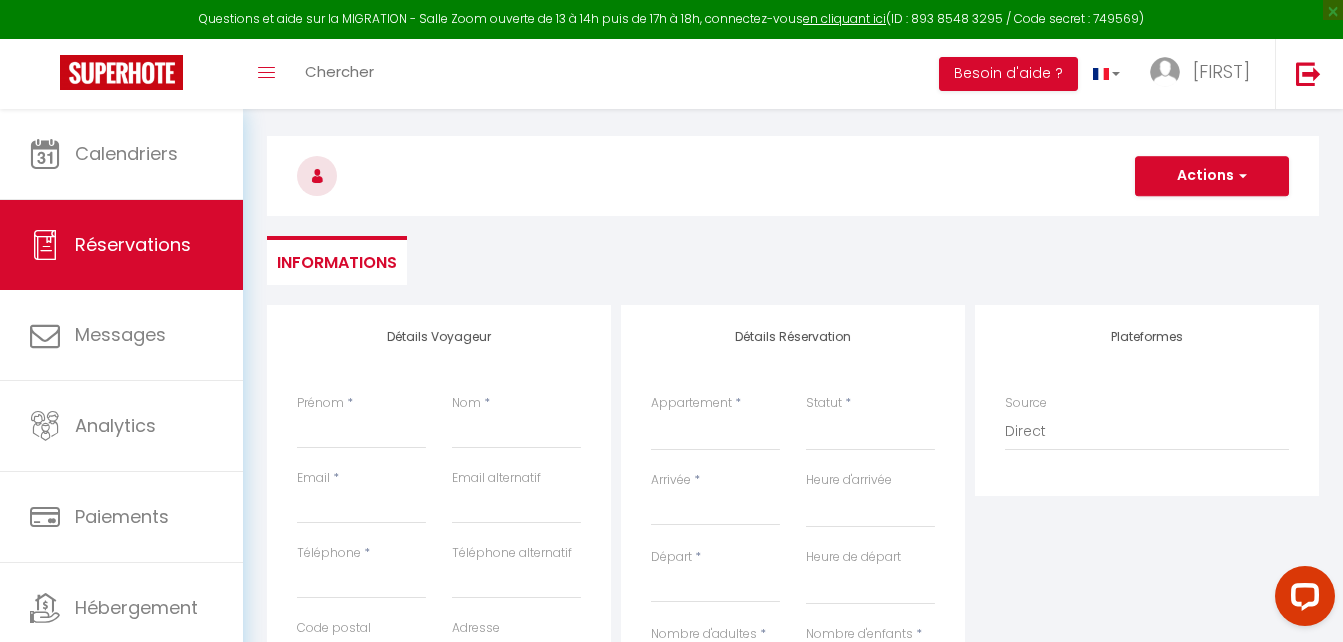 scroll, scrollTop: 100, scrollLeft: 0, axis: vertical 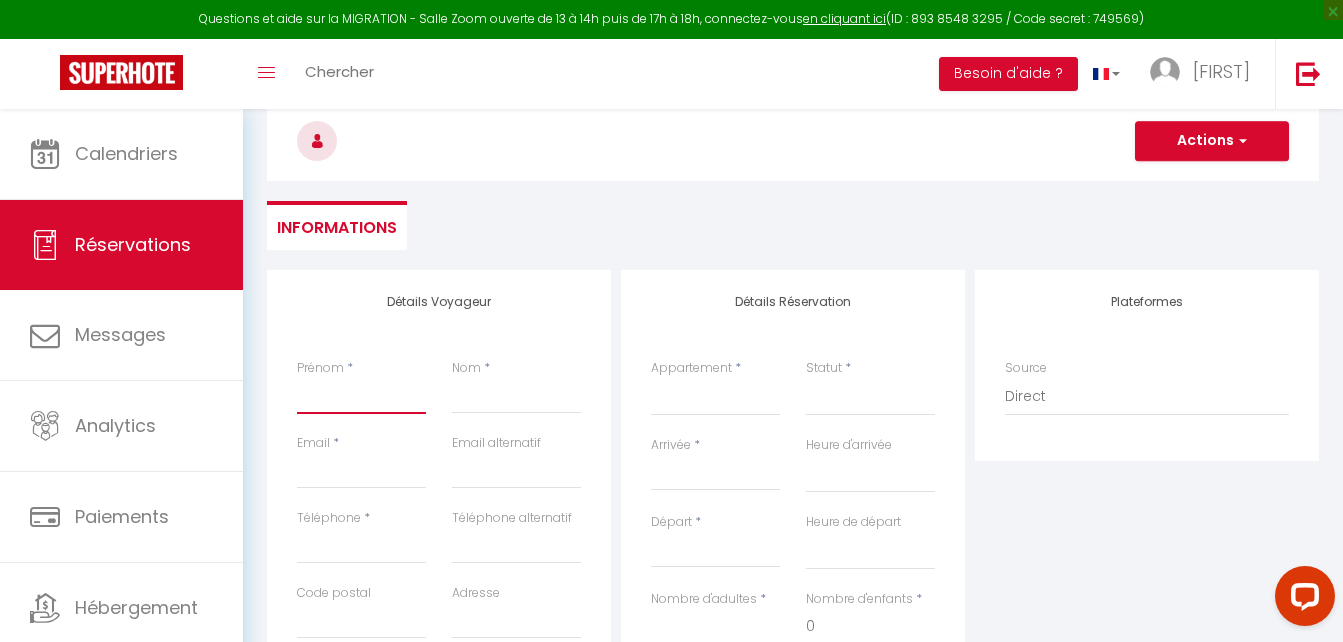 click on "Prénom" at bounding box center (361, 396) 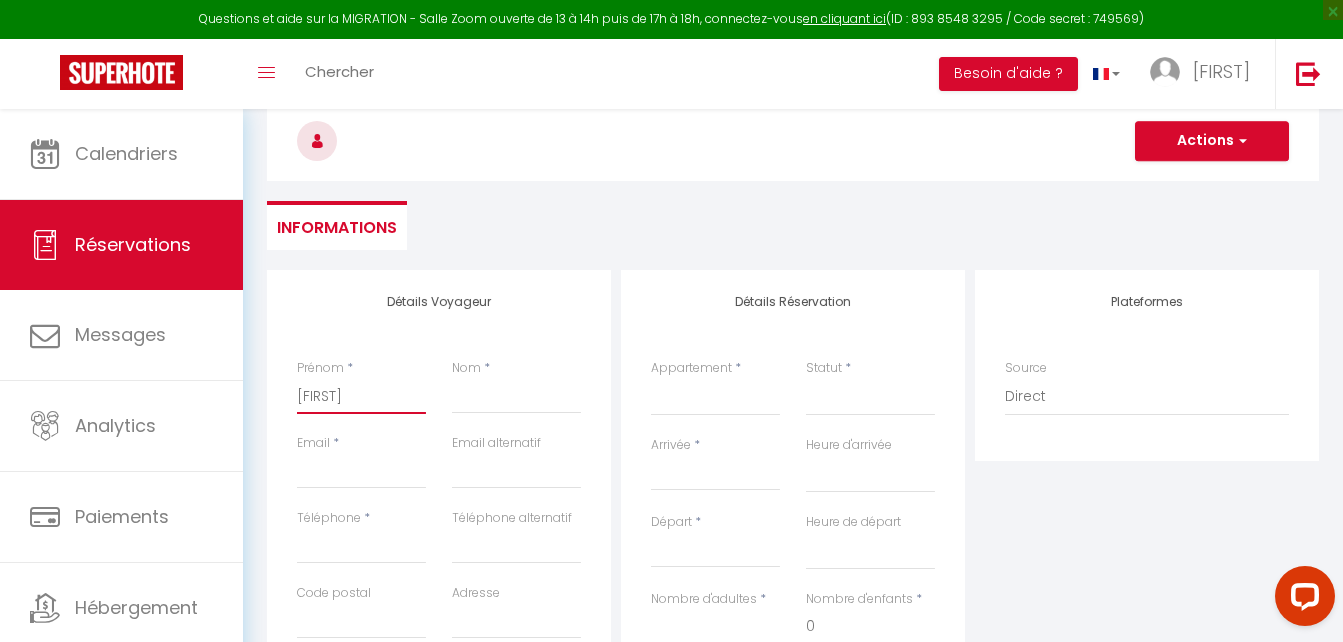 select 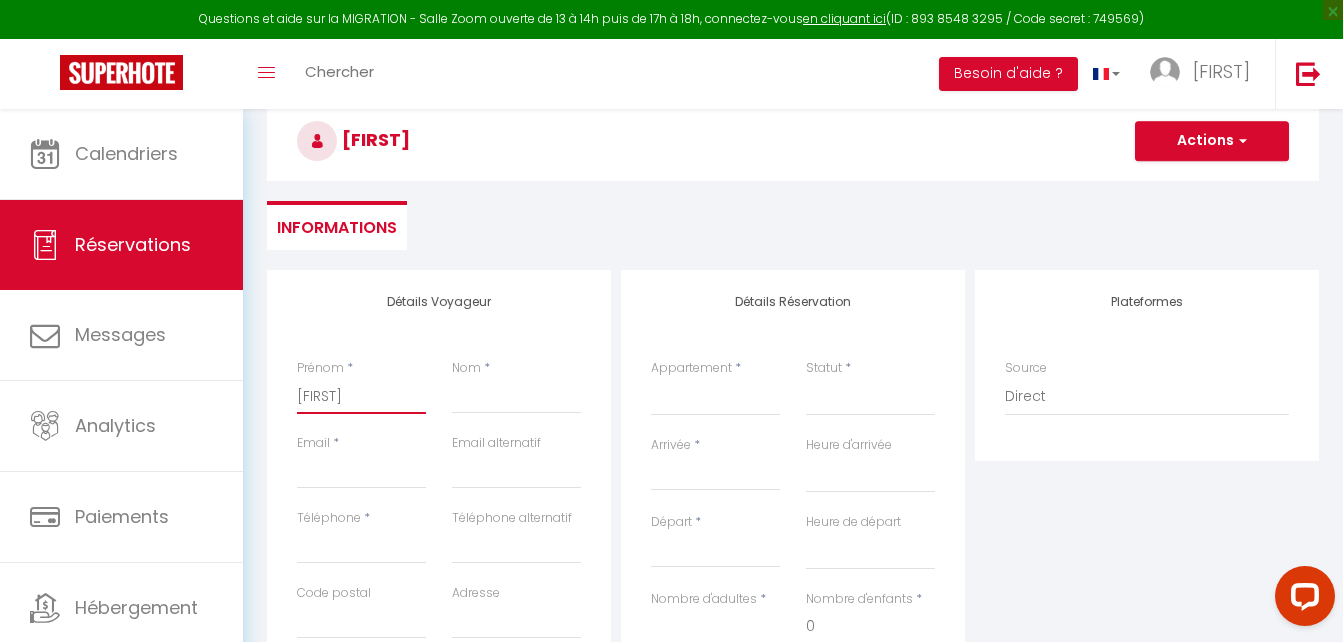 type on "[FIRST]" 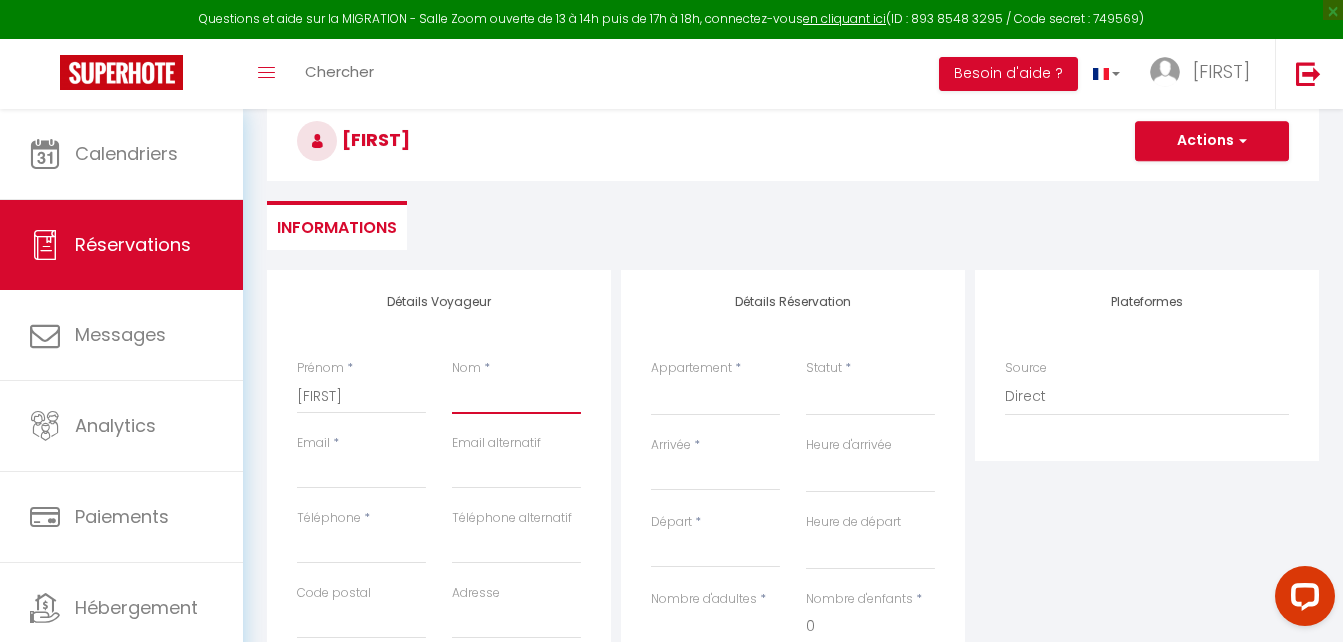 paste on "[LAST]" 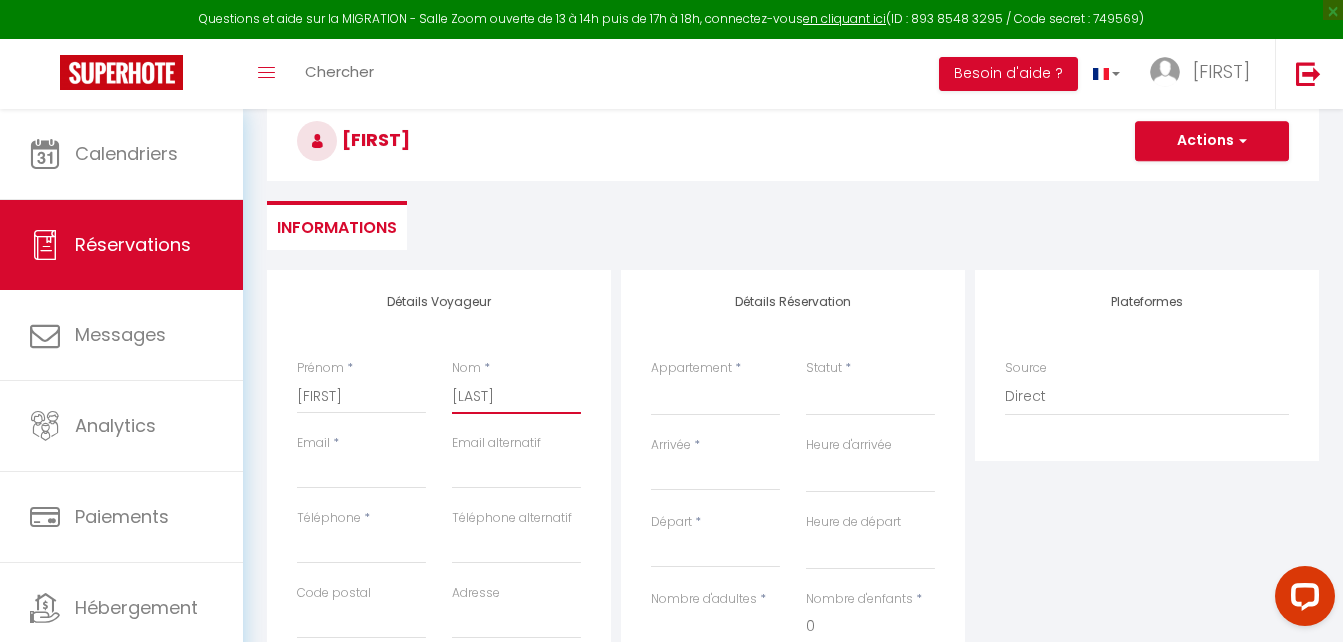 select 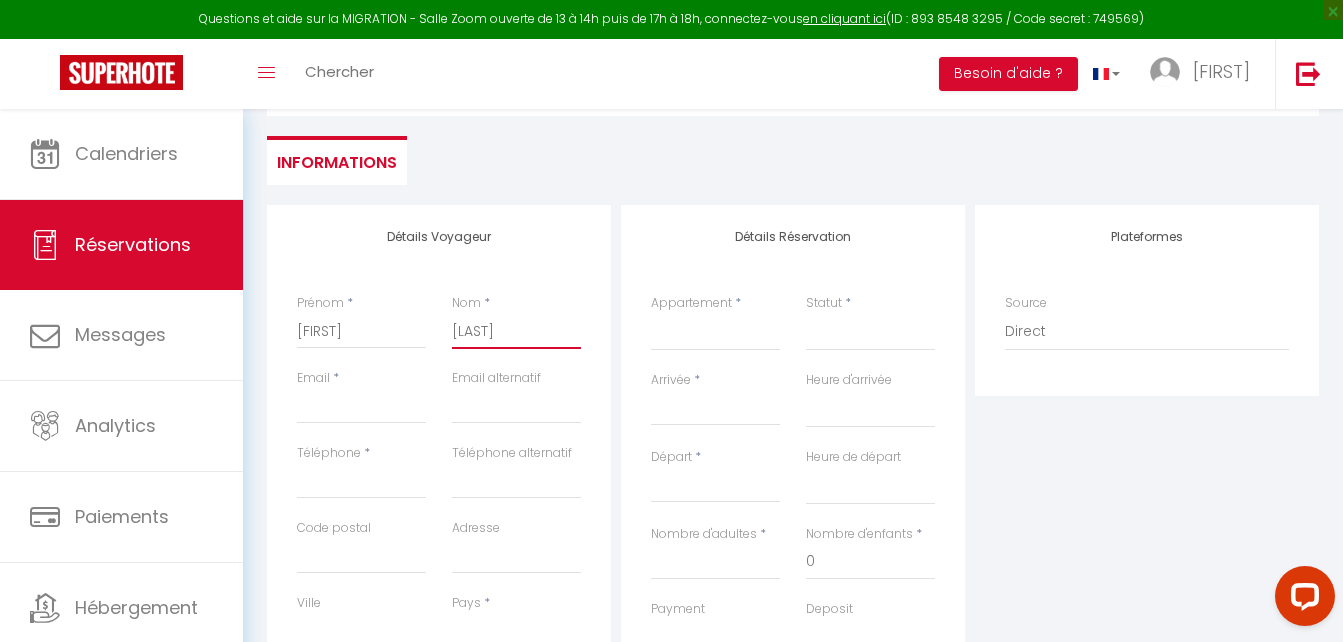 scroll, scrollTop: 200, scrollLeft: 0, axis: vertical 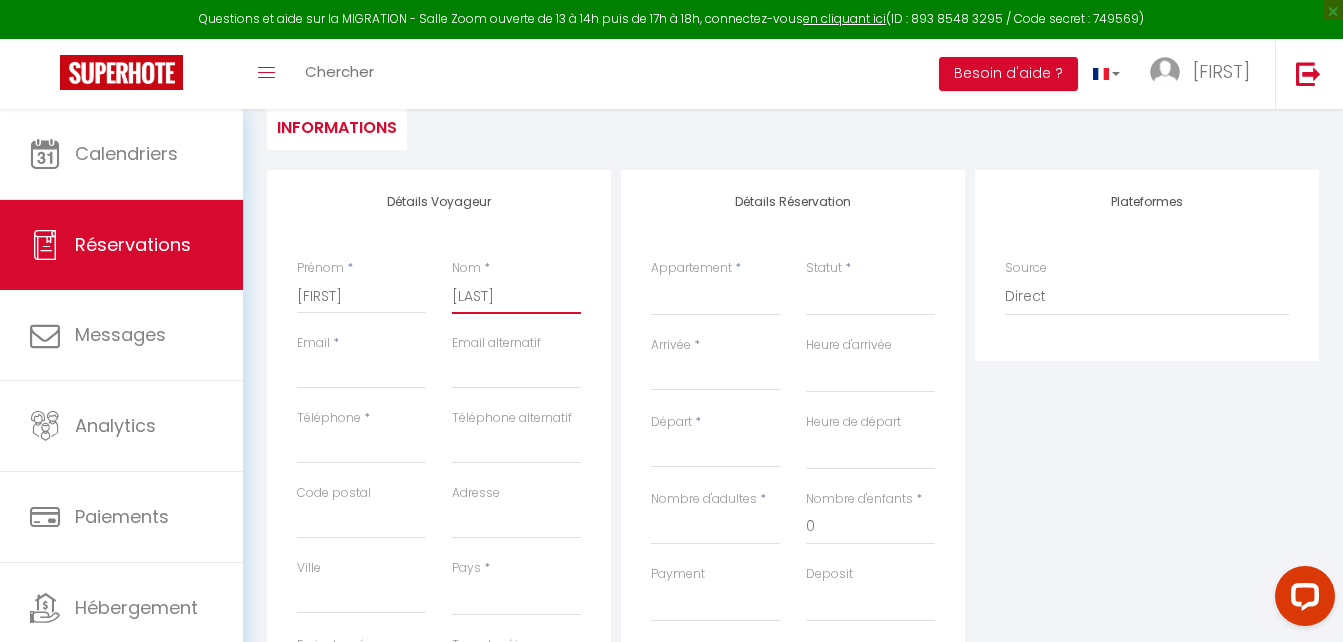 type on "[LAST]" 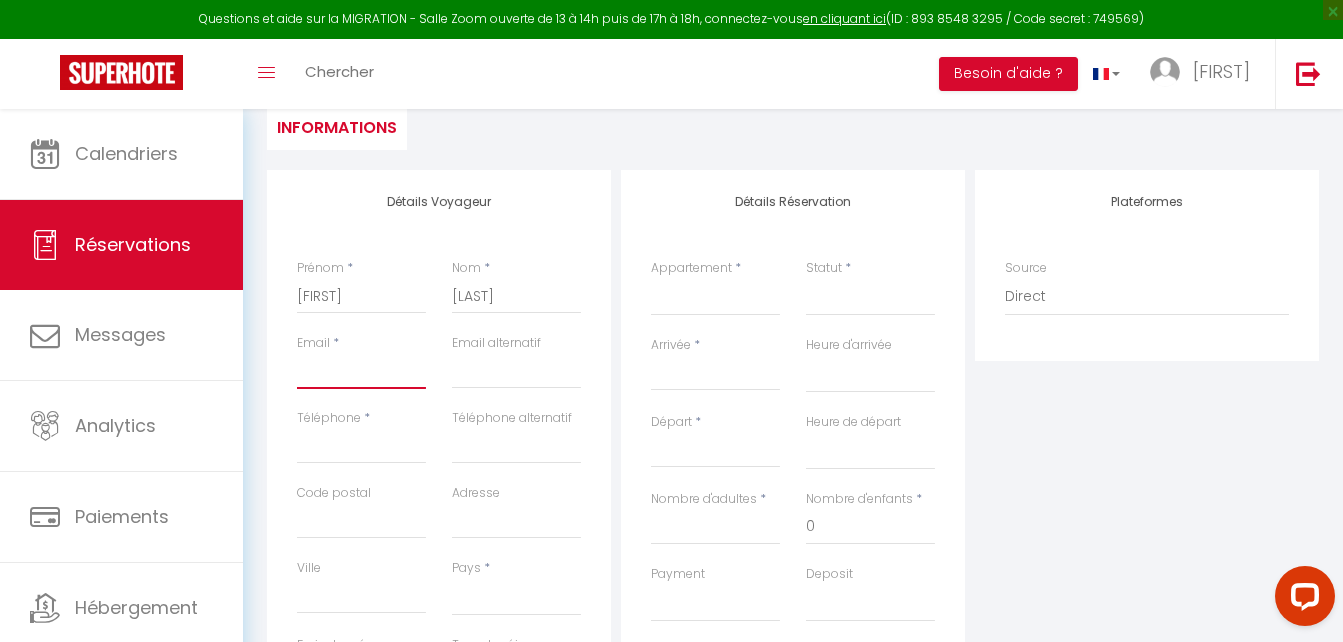 drag, startPoint x: 302, startPoint y: 379, endPoint x: 331, endPoint y: 363, distance: 33.12099 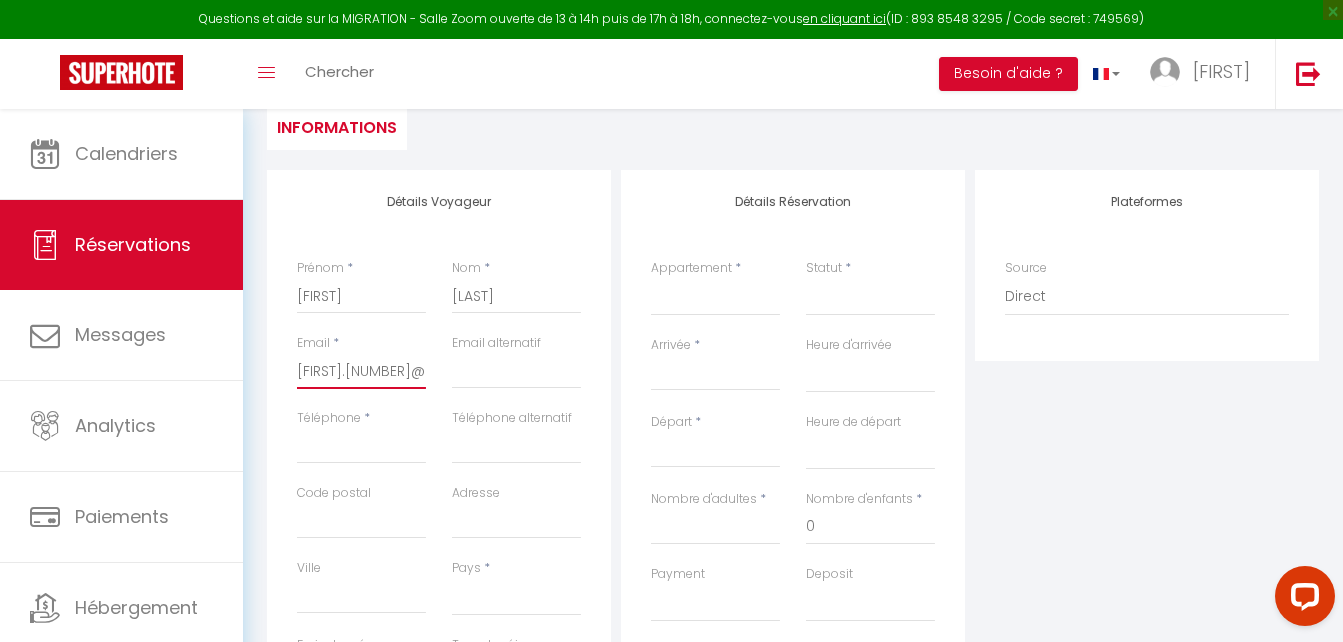 select 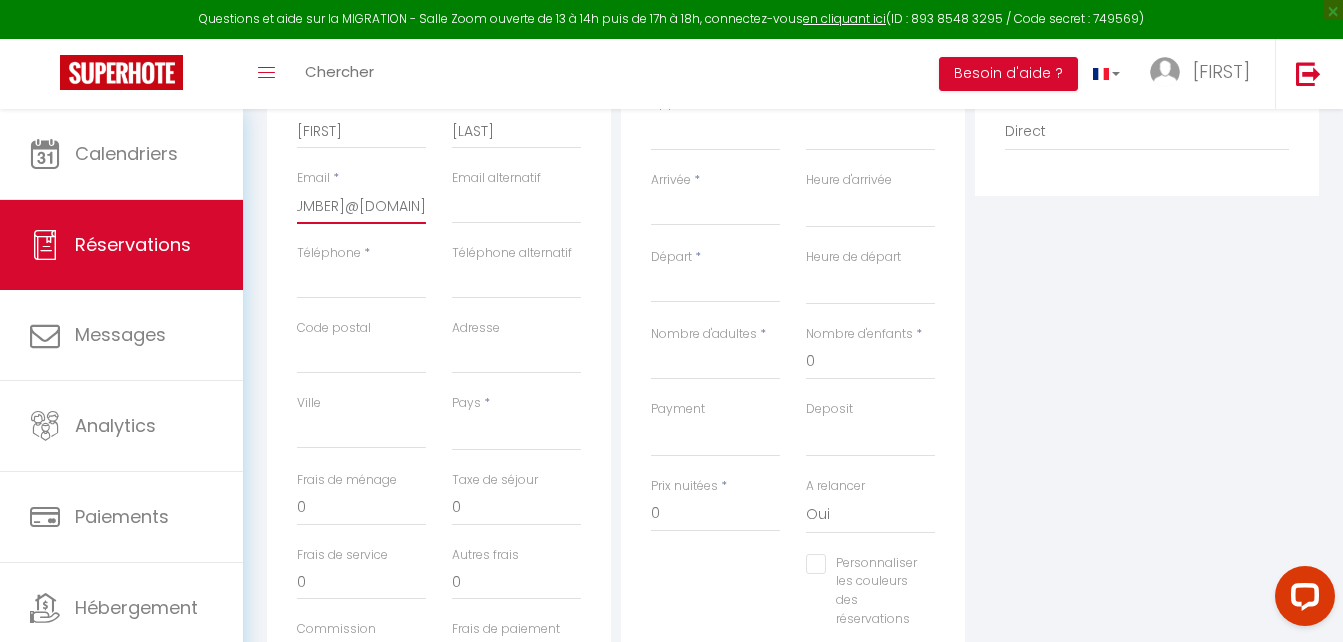 scroll, scrollTop: 400, scrollLeft: 0, axis: vertical 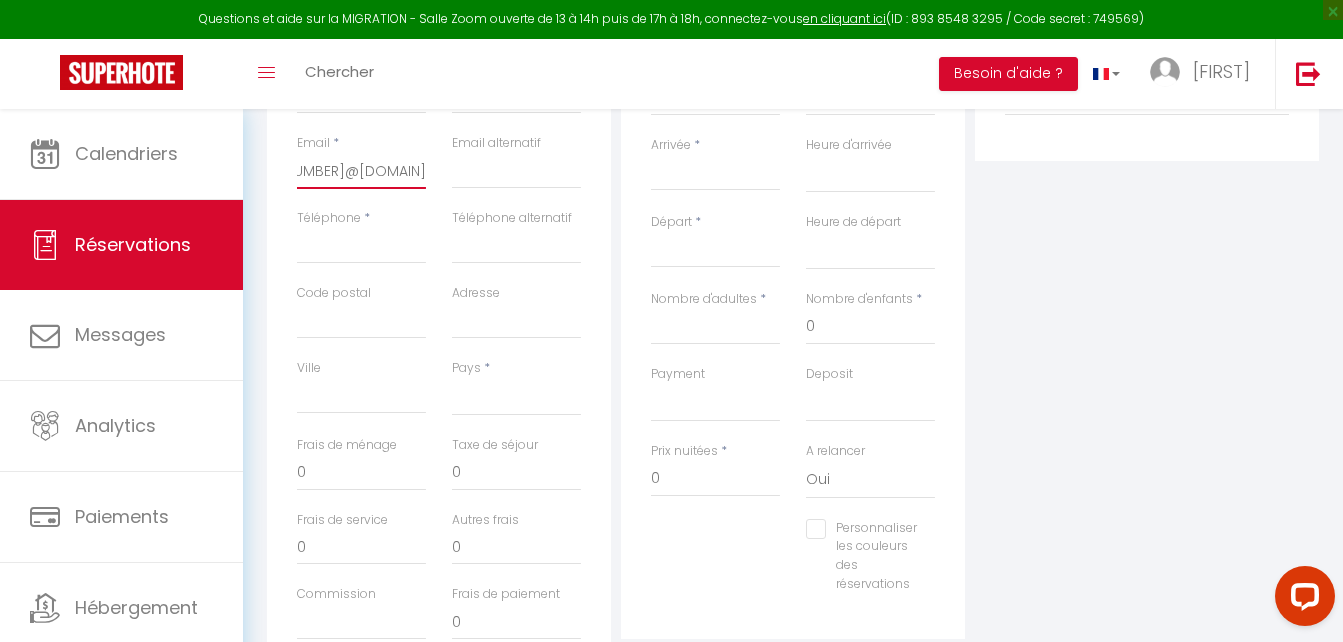 type on "[EMAIL]" 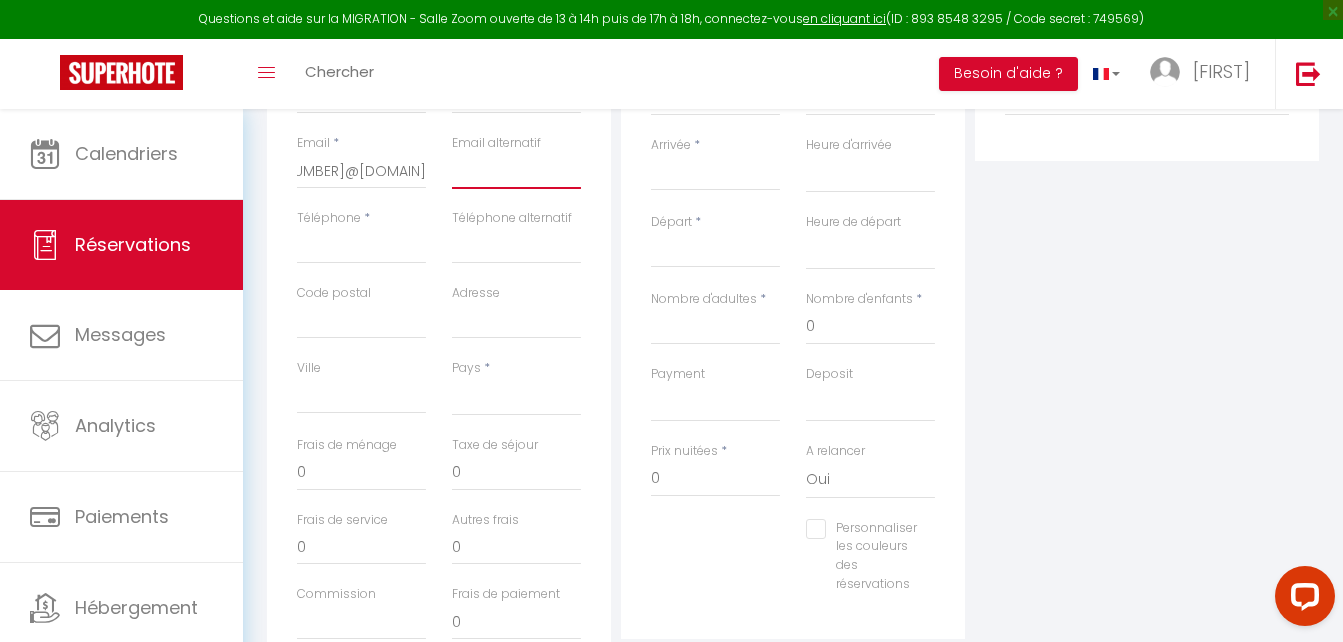 scroll, scrollTop: 0, scrollLeft: 0, axis: both 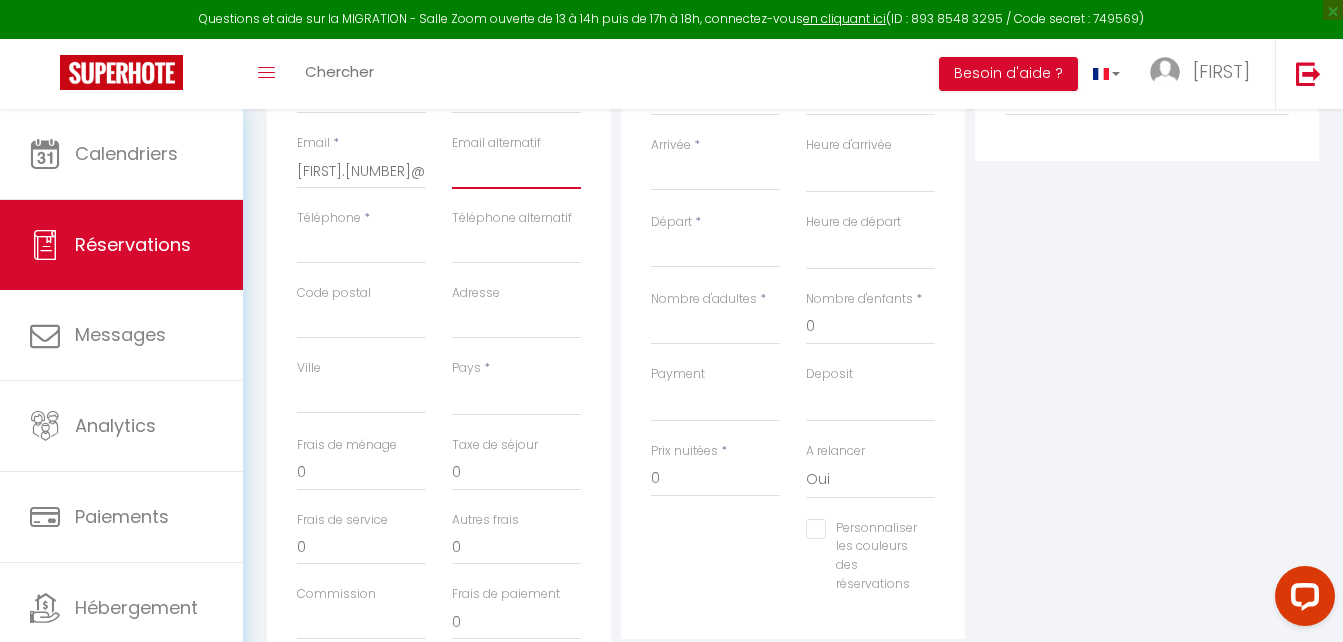 click at bounding box center [516, 171] 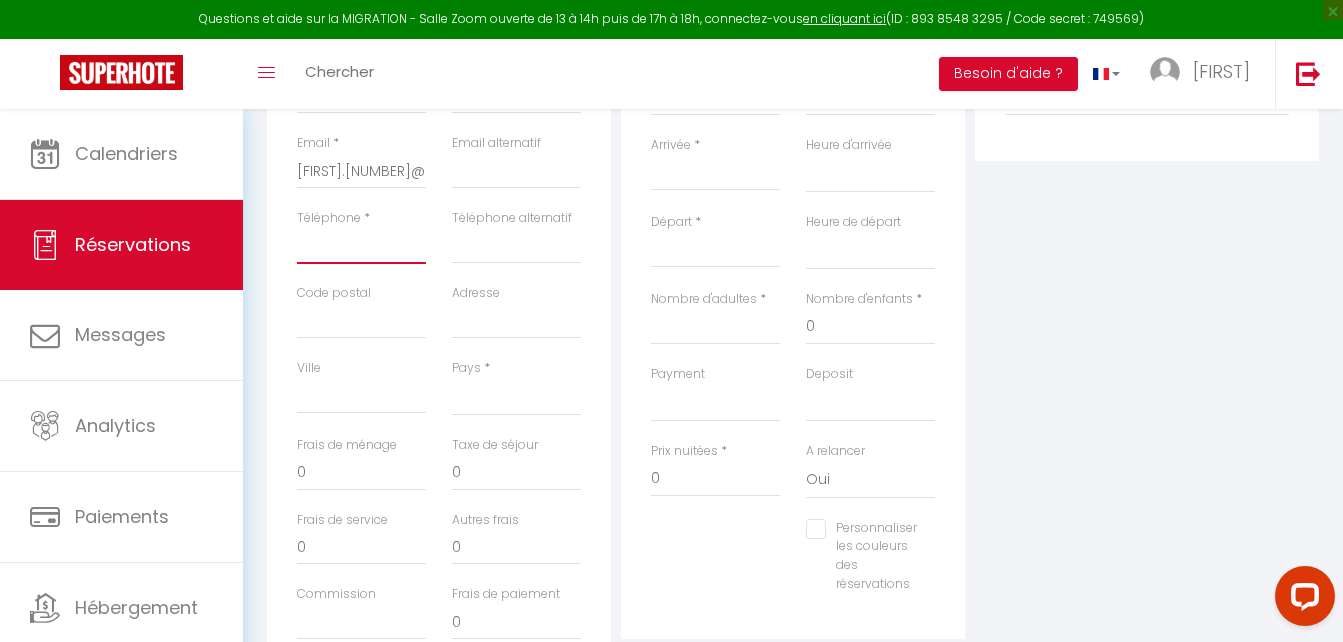 drag, startPoint x: 329, startPoint y: 325, endPoint x: 310, endPoint y: 244, distance: 83.198555 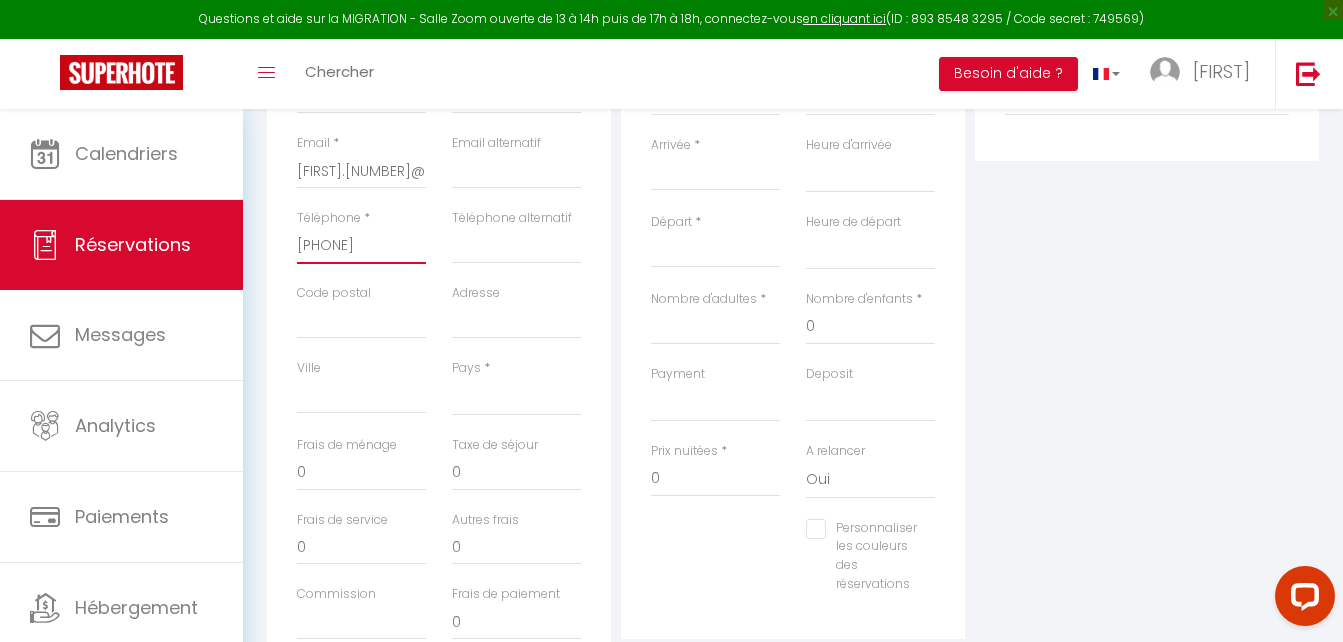 select 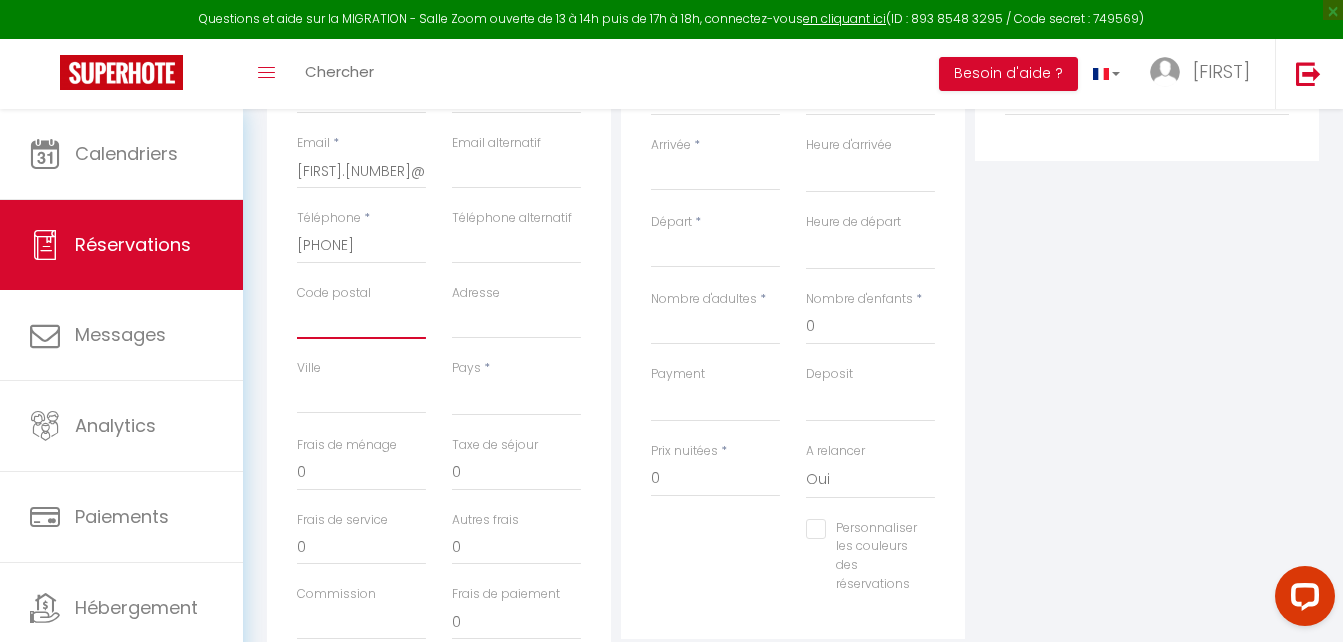 click on "Code postal" at bounding box center [361, 321] 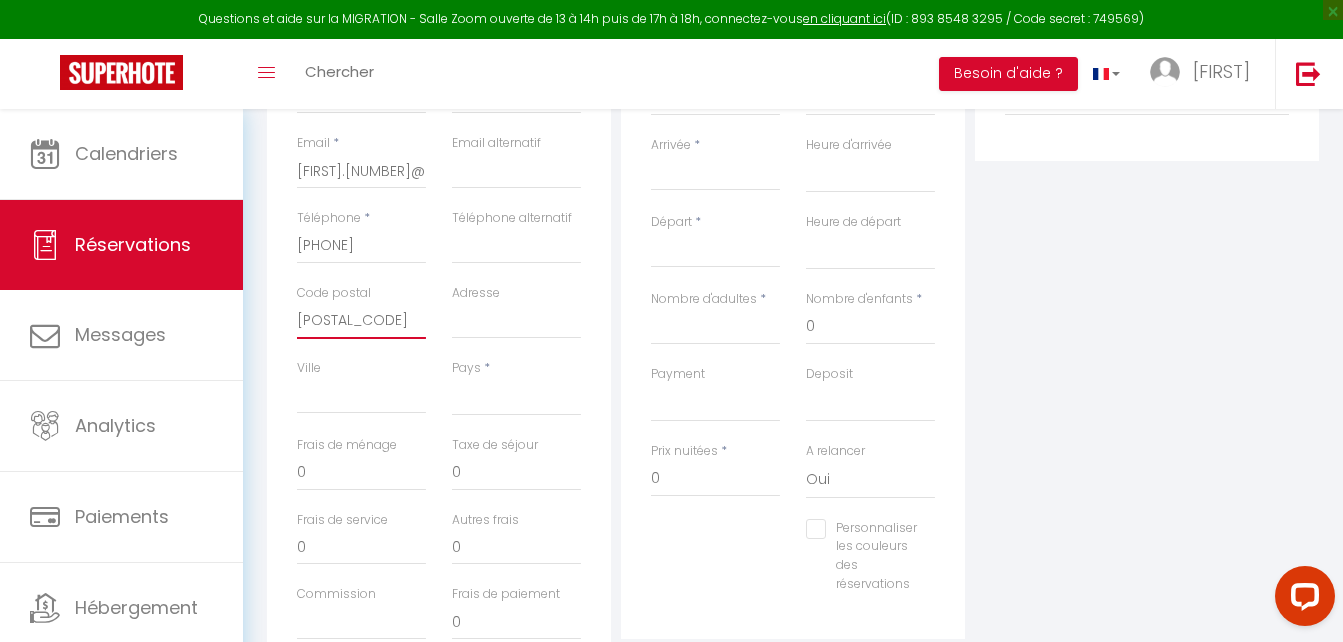 select 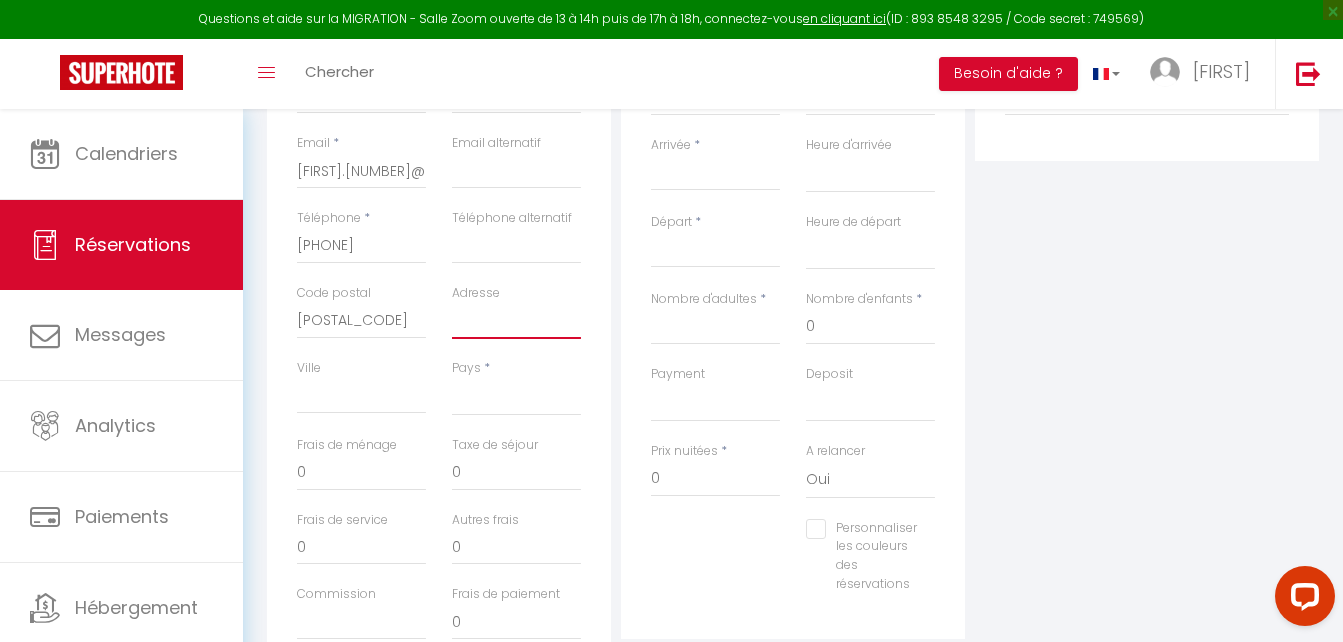 paste on "[NUMBER] [STREET]" 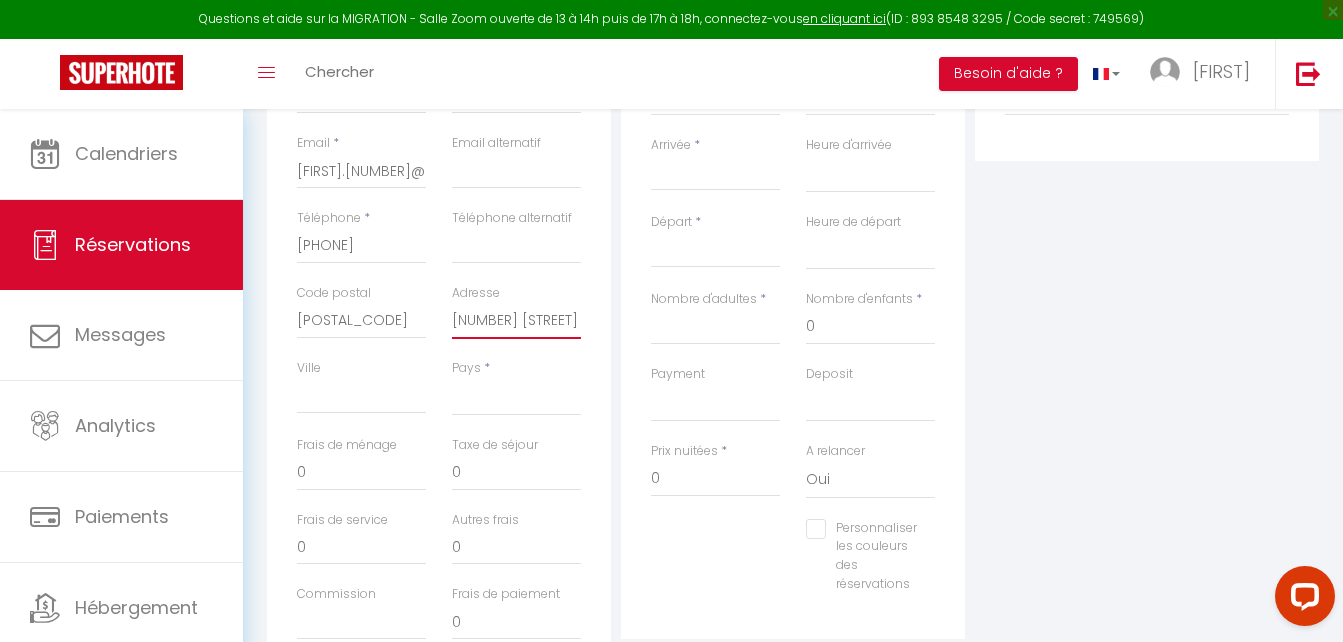 select 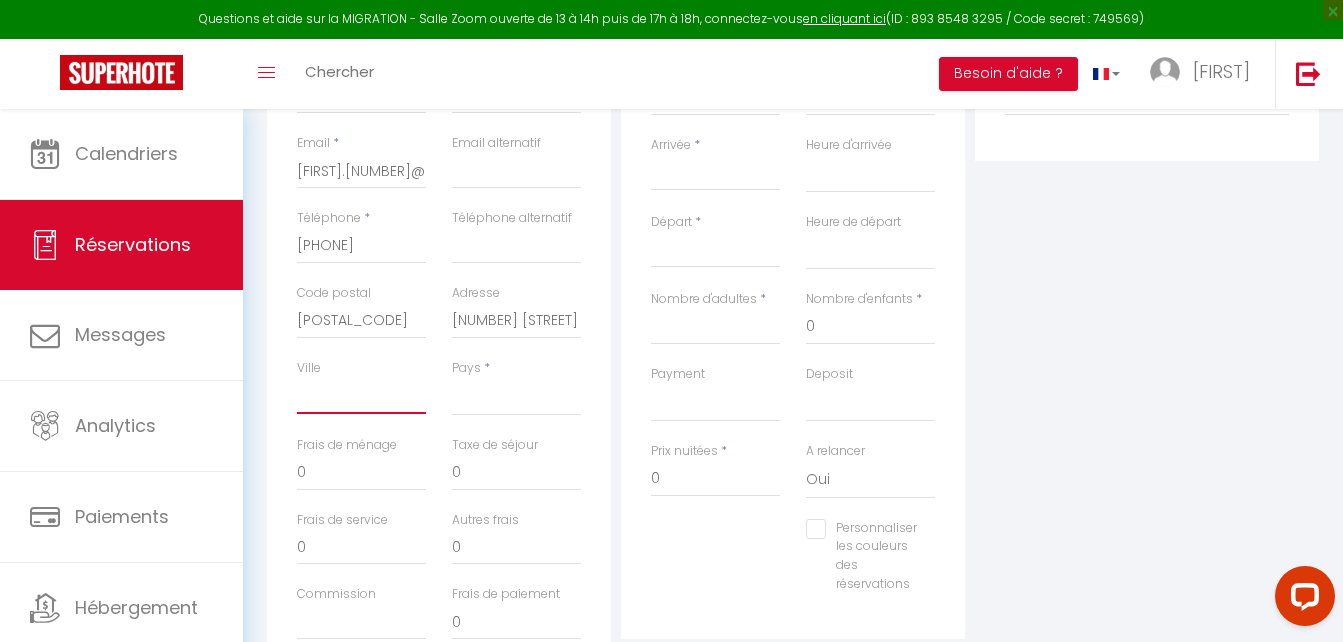 drag, startPoint x: 326, startPoint y: 402, endPoint x: 344, endPoint y: 402, distance: 18 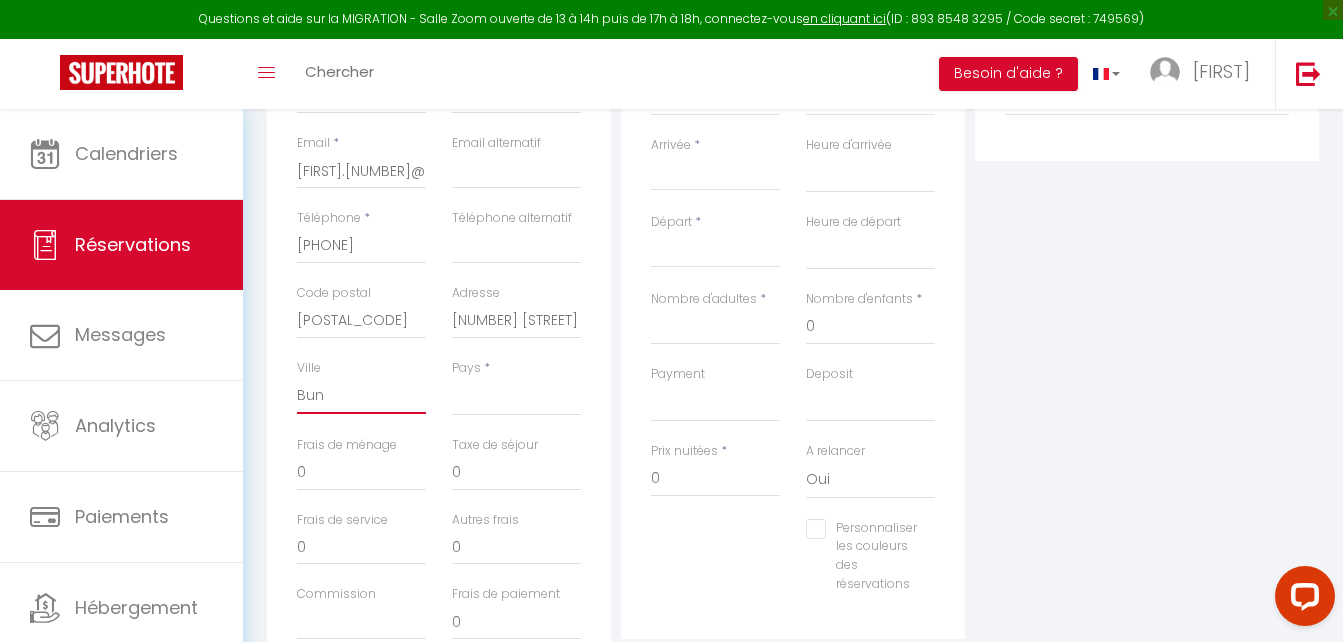 select 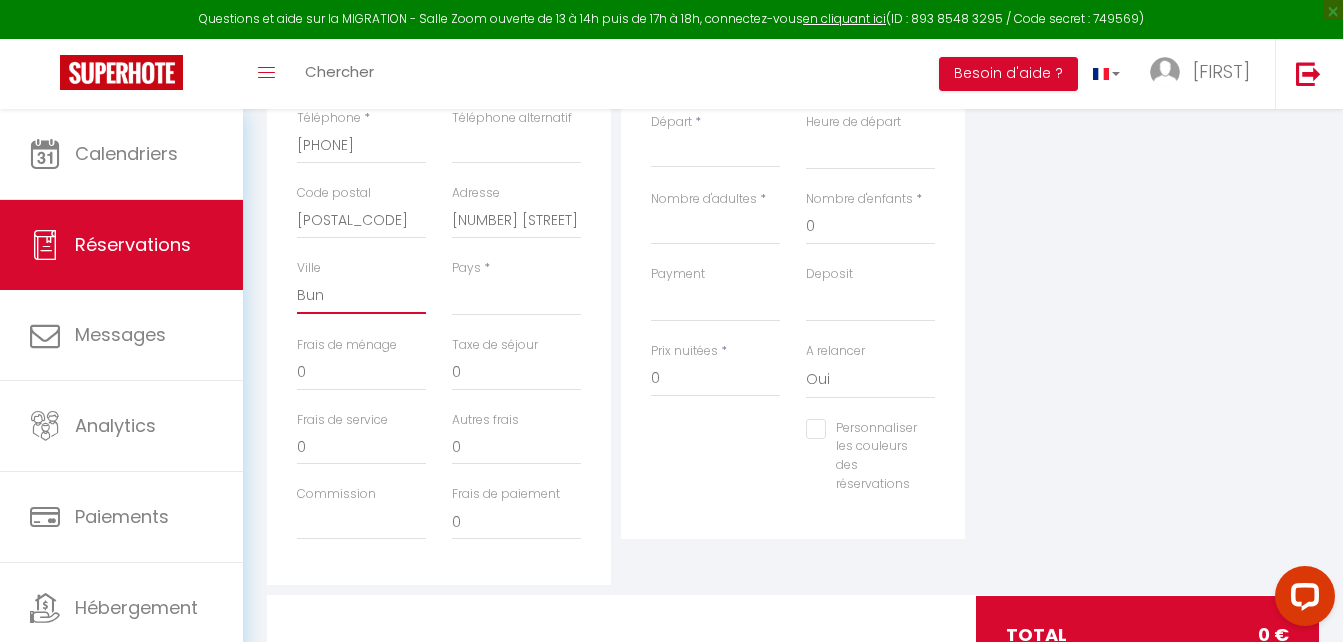 type on "Bun" 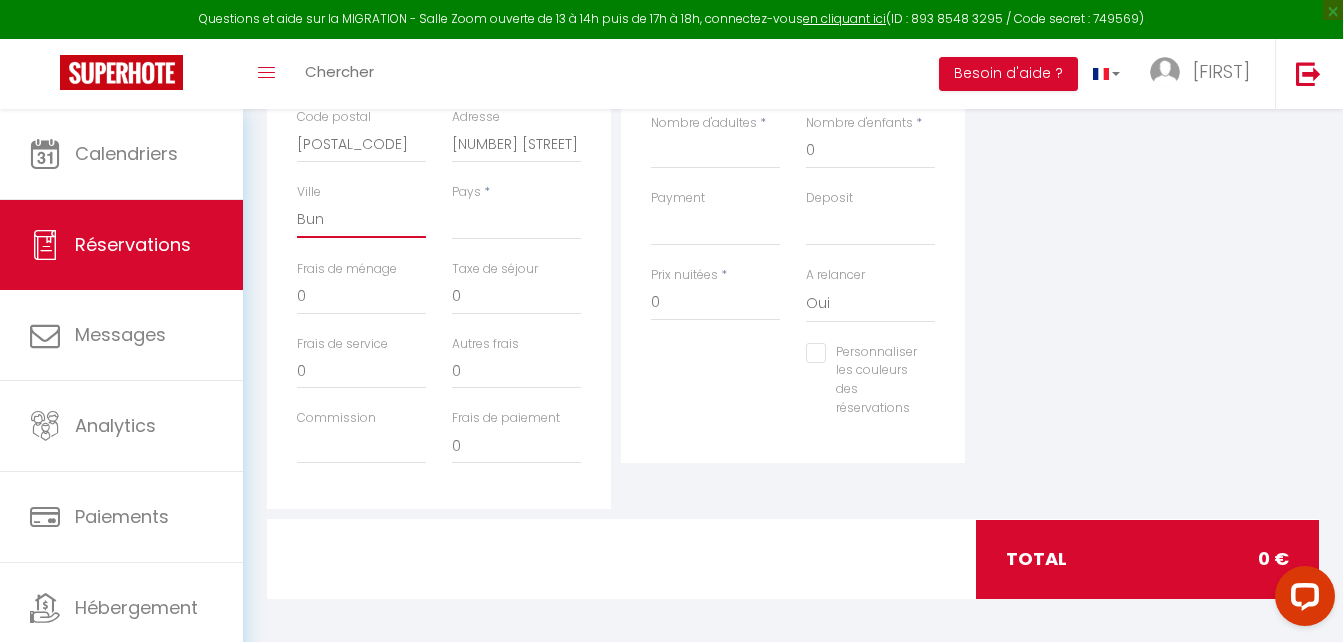 scroll, scrollTop: 583, scrollLeft: 0, axis: vertical 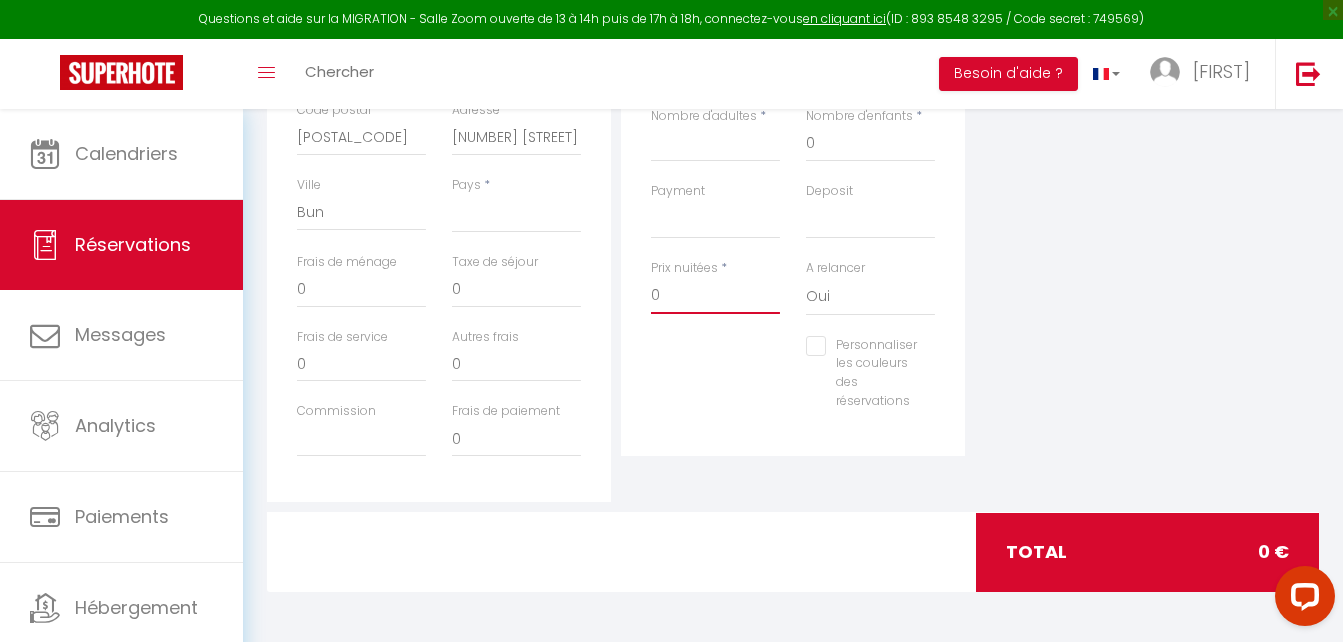 click on "0" at bounding box center [715, 296] 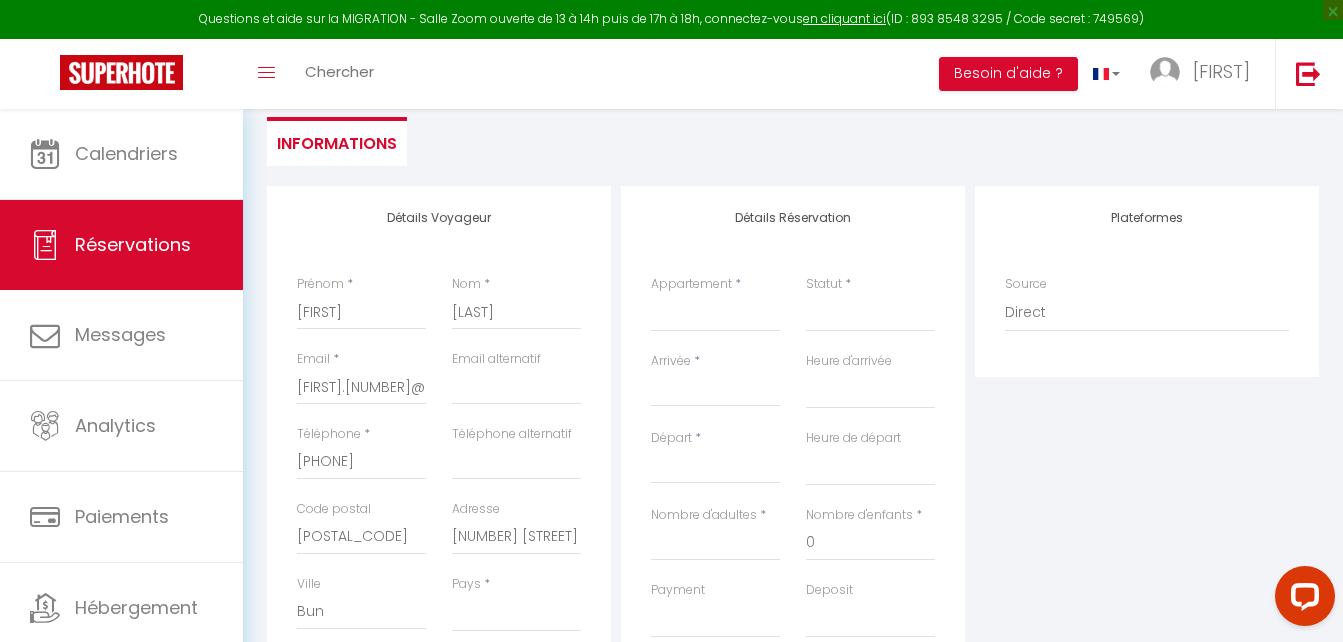 scroll, scrollTop: 183, scrollLeft: 0, axis: vertical 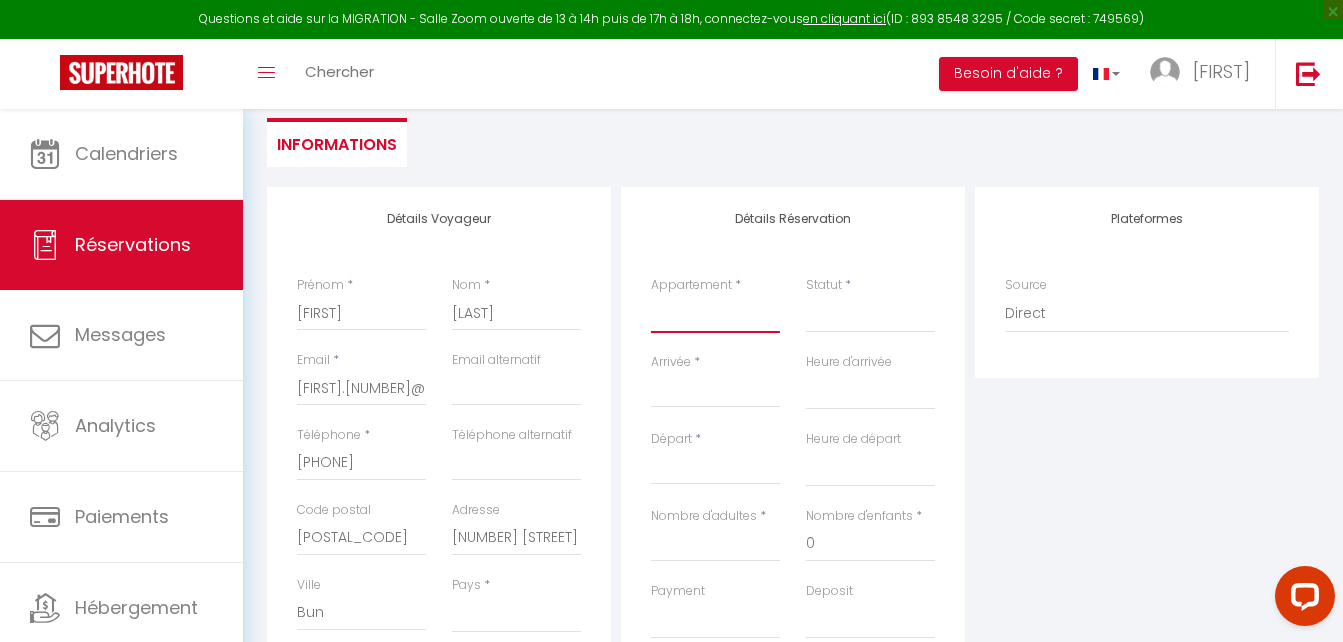 click on "Suite Gabrielle Deluxe Suite Karl Deluxe Suite Cambon Deluxe Chambre Mona Lisa Suite la Gravette" at bounding box center [715, 314] 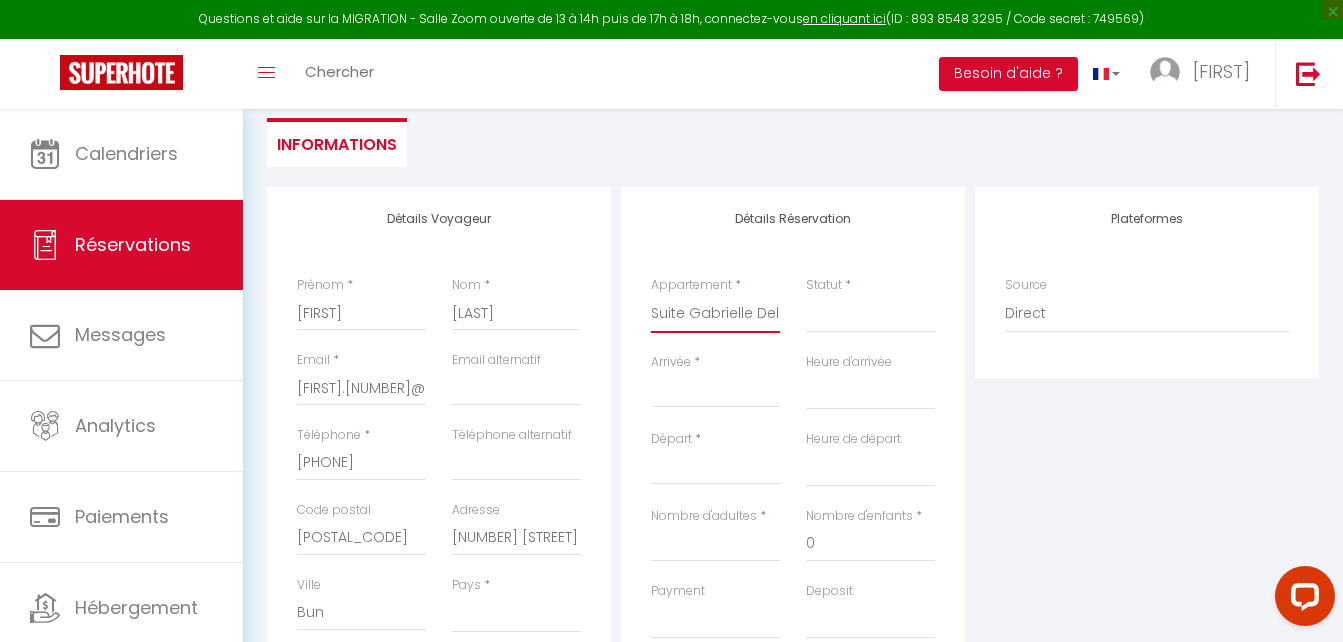 click on "Suite Gabrielle Deluxe Suite Karl Deluxe Suite Cambon Deluxe Chambre Mona Lisa Suite la Gravette" at bounding box center [715, 314] 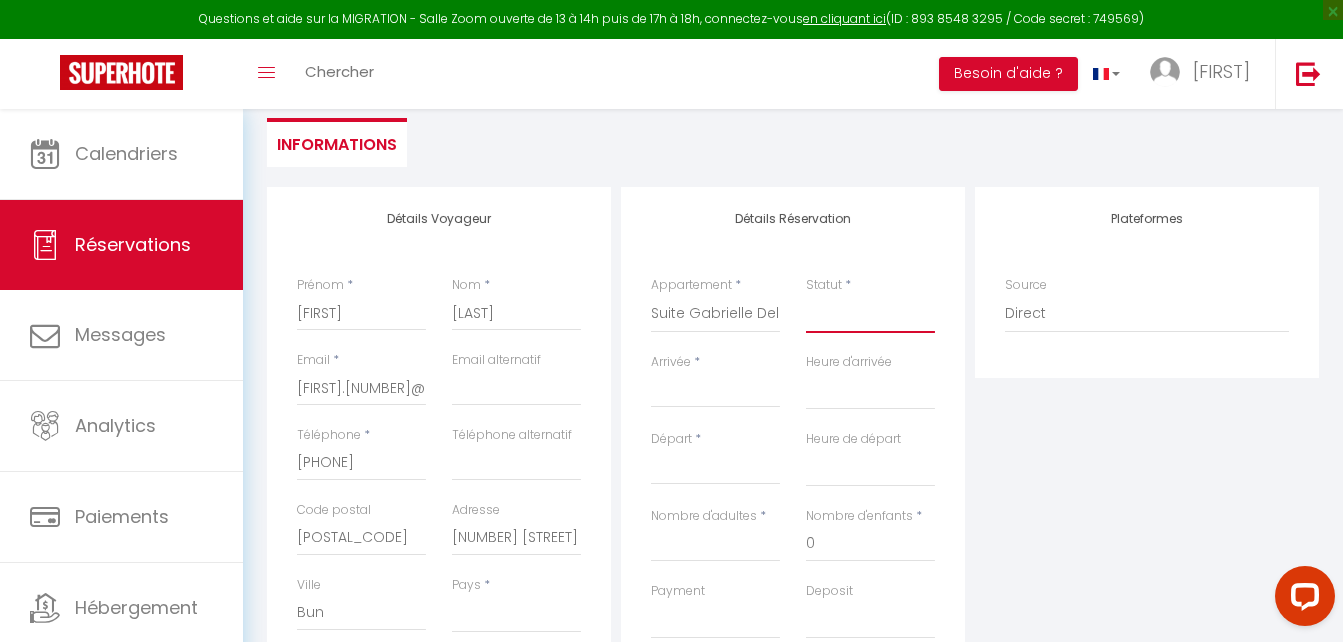 click on "Confirmé Non Confirmé Annulé Annulé par le voyageur No Show Request" at bounding box center [870, 314] 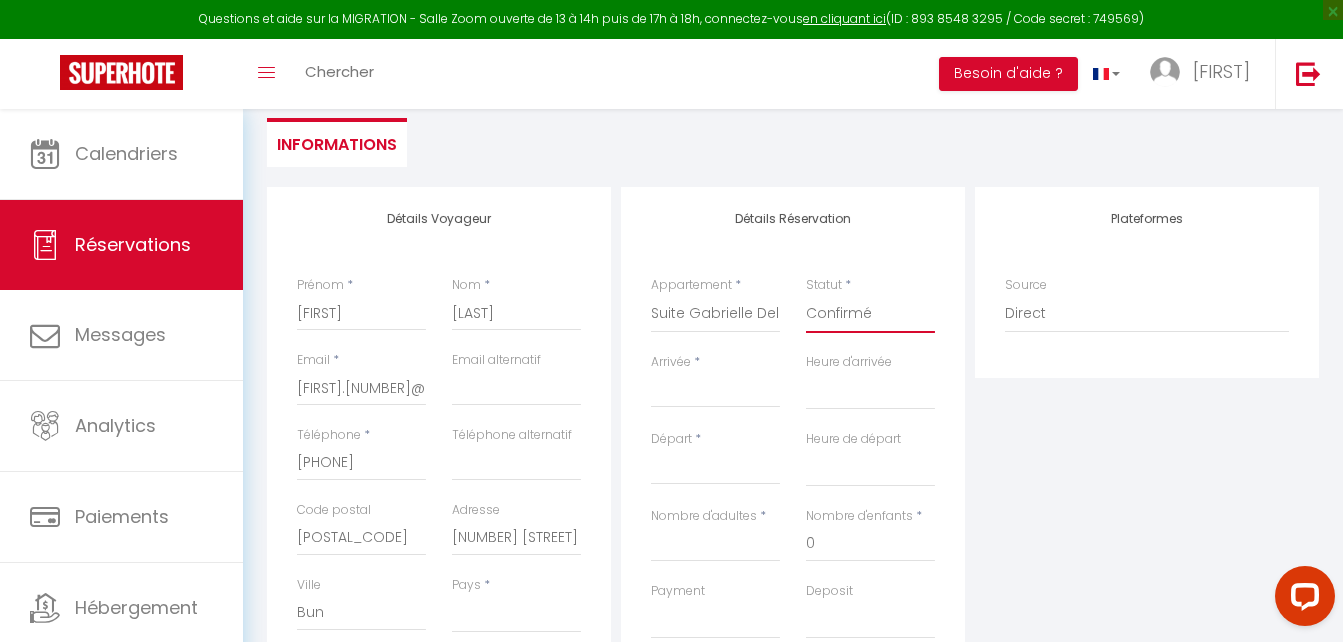 select 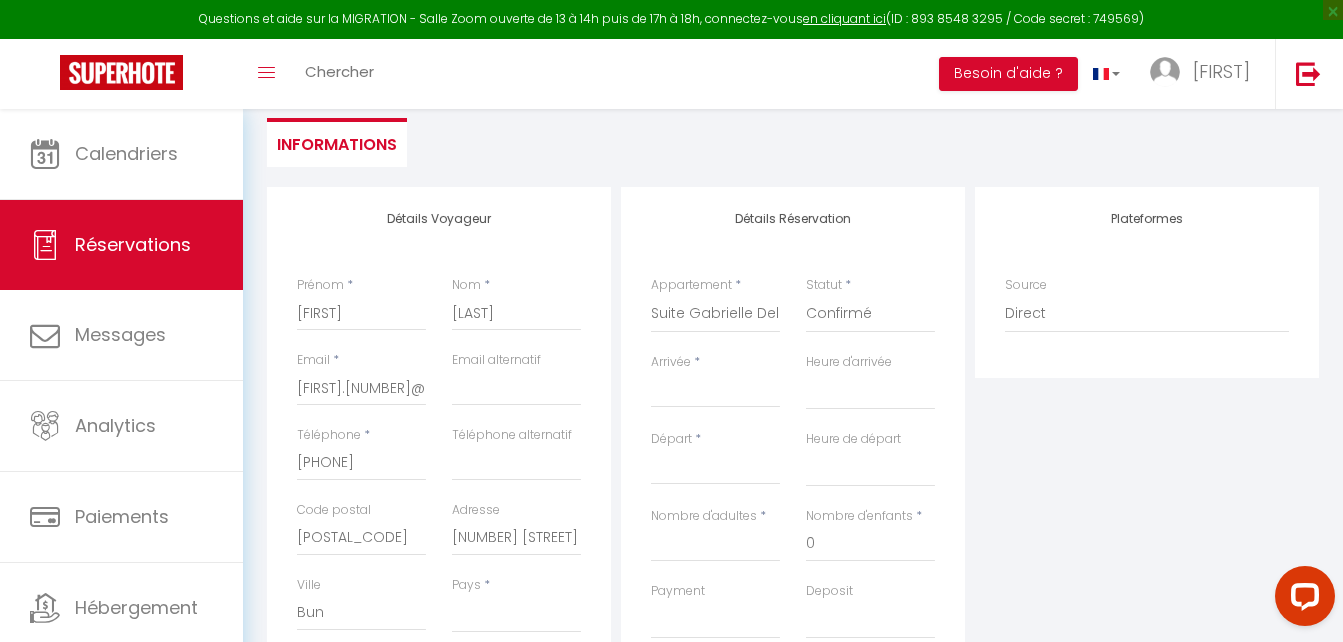 click on "Arrivée" at bounding box center [715, 392] 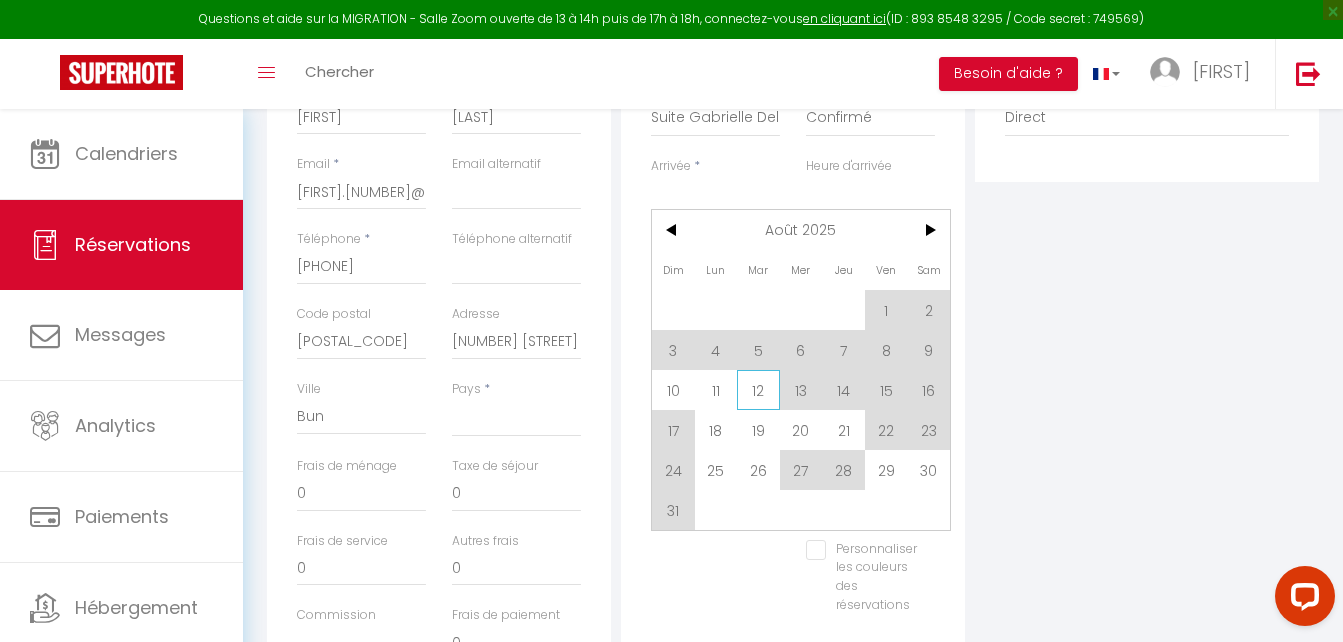 scroll, scrollTop: 383, scrollLeft: 0, axis: vertical 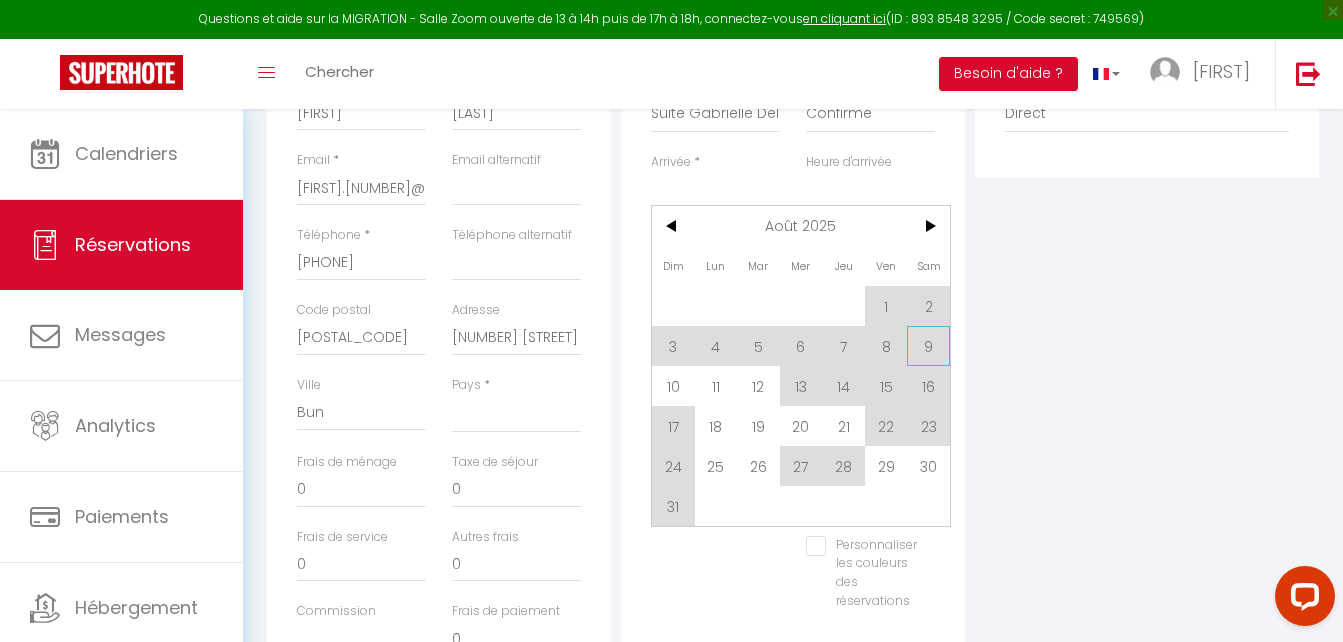 drag, startPoint x: 930, startPoint y: 351, endPoint x: 947, endPoint y: 370, distance: 25.495098 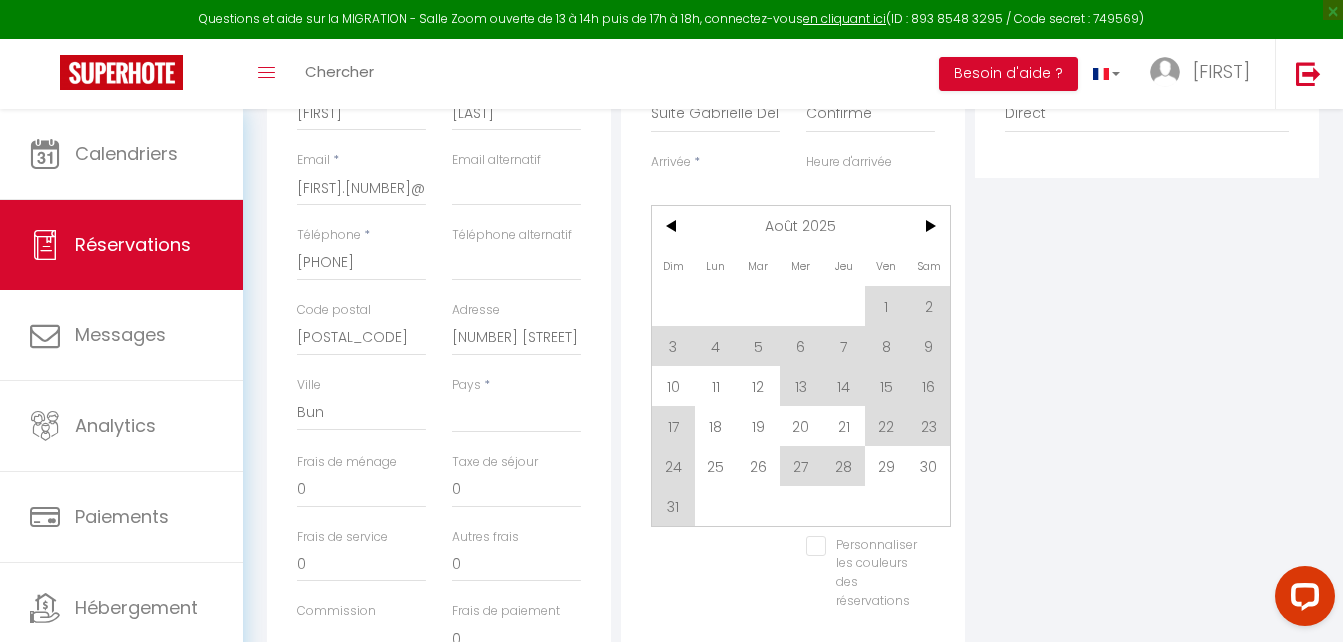 select 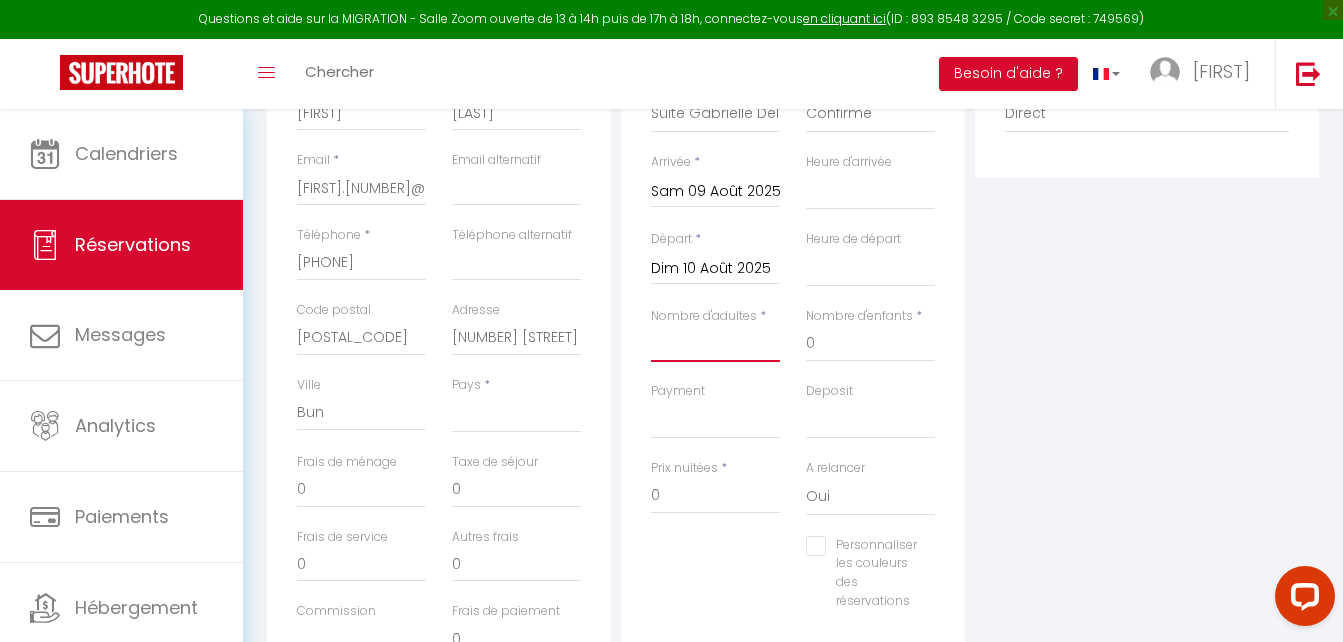 click on "Nombre d'adultes" at bounding box center [715, 344] 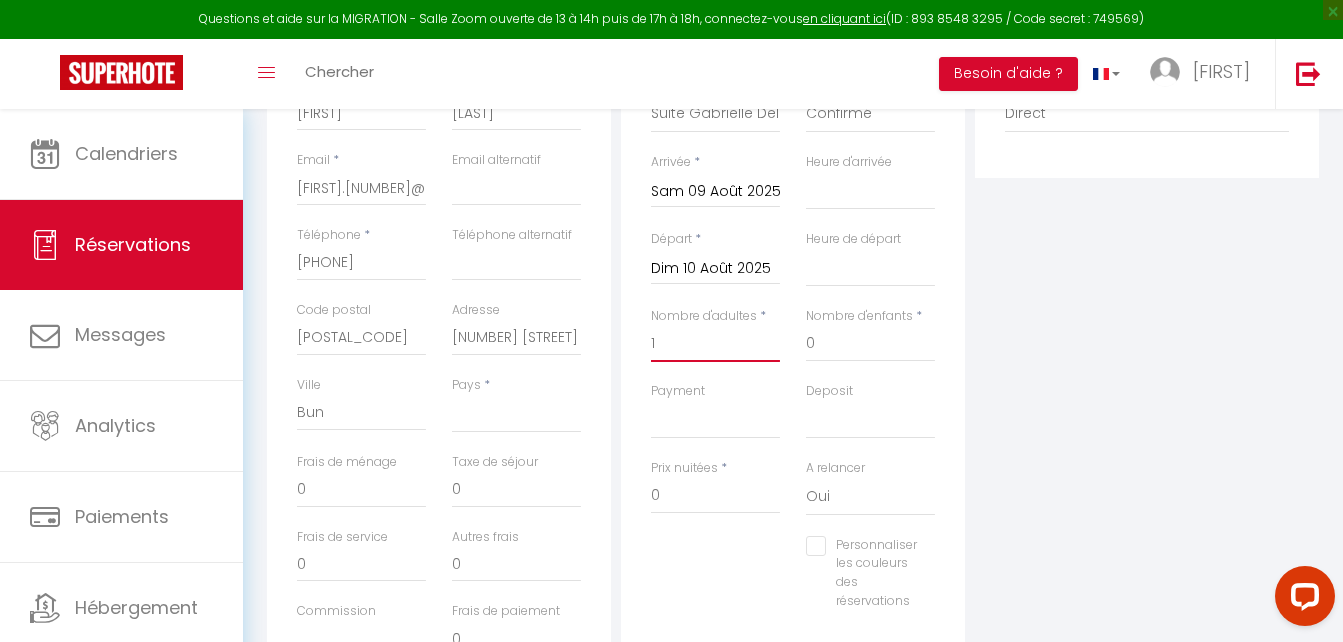 select 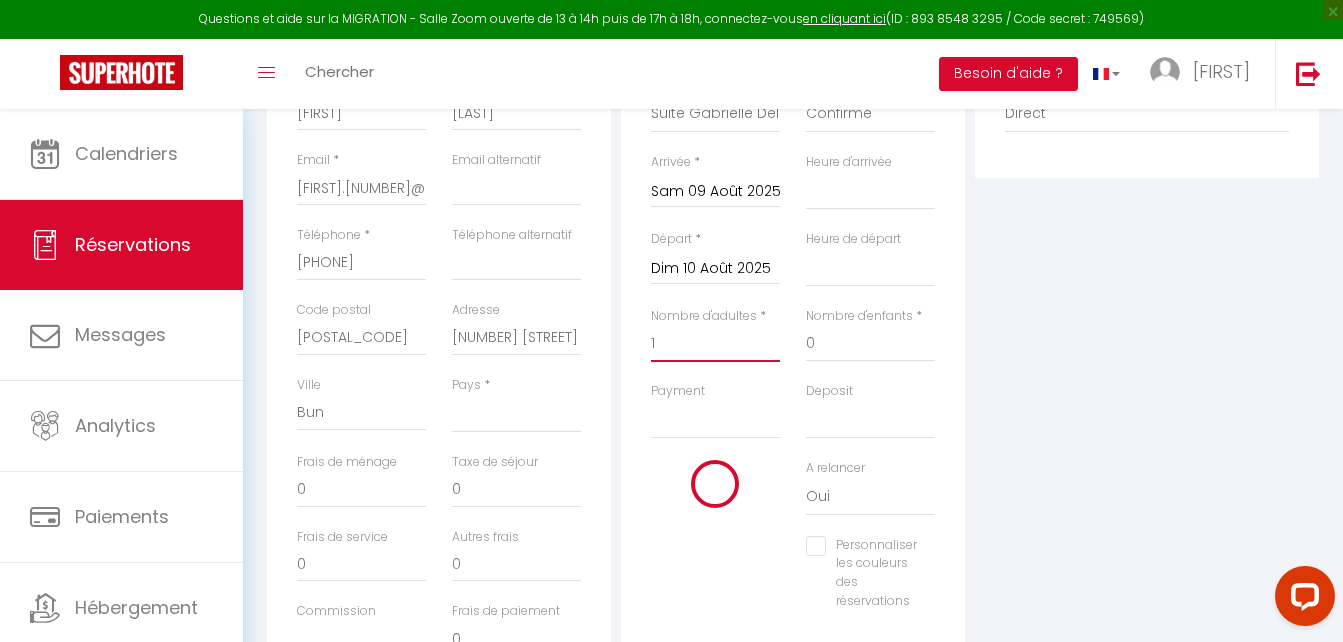 select 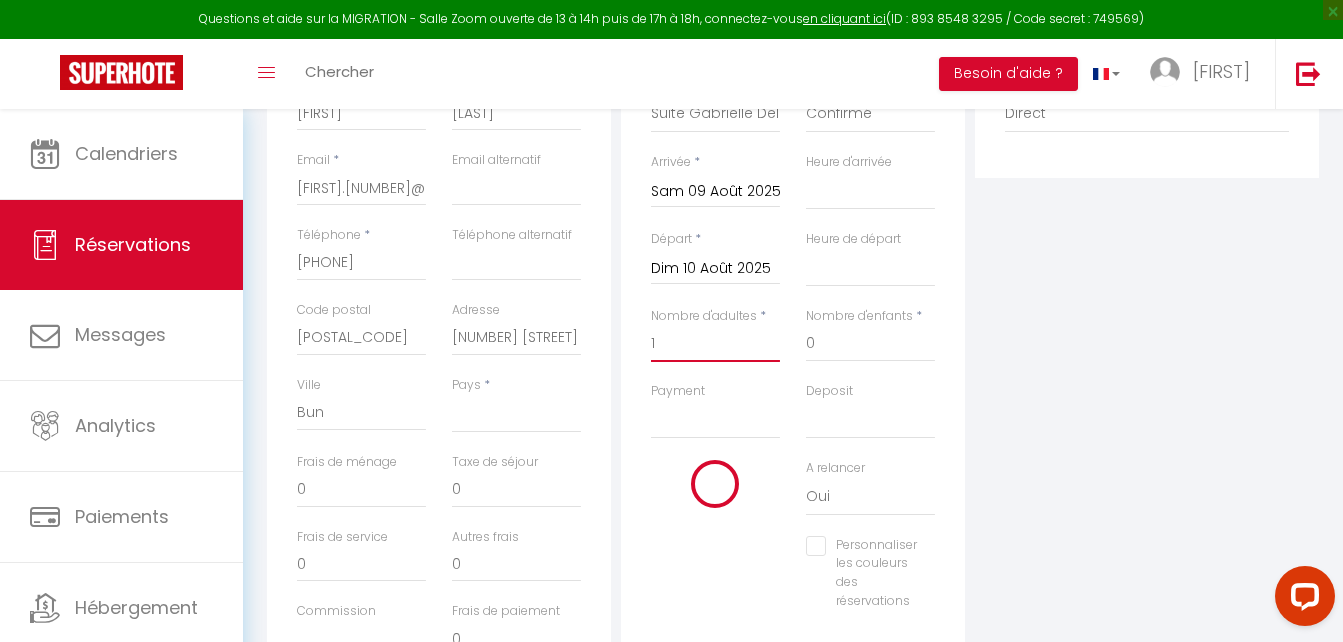 select 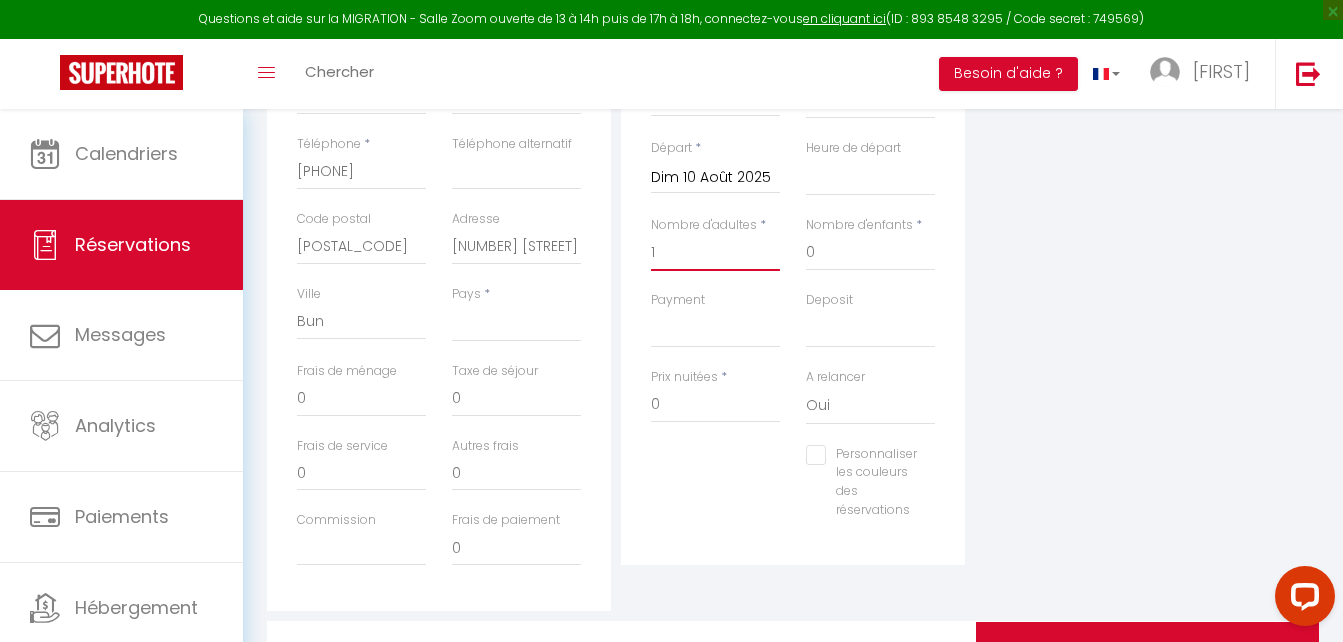 scroll, scrollTop: 583, scrollLeft: 0, axis: vertical 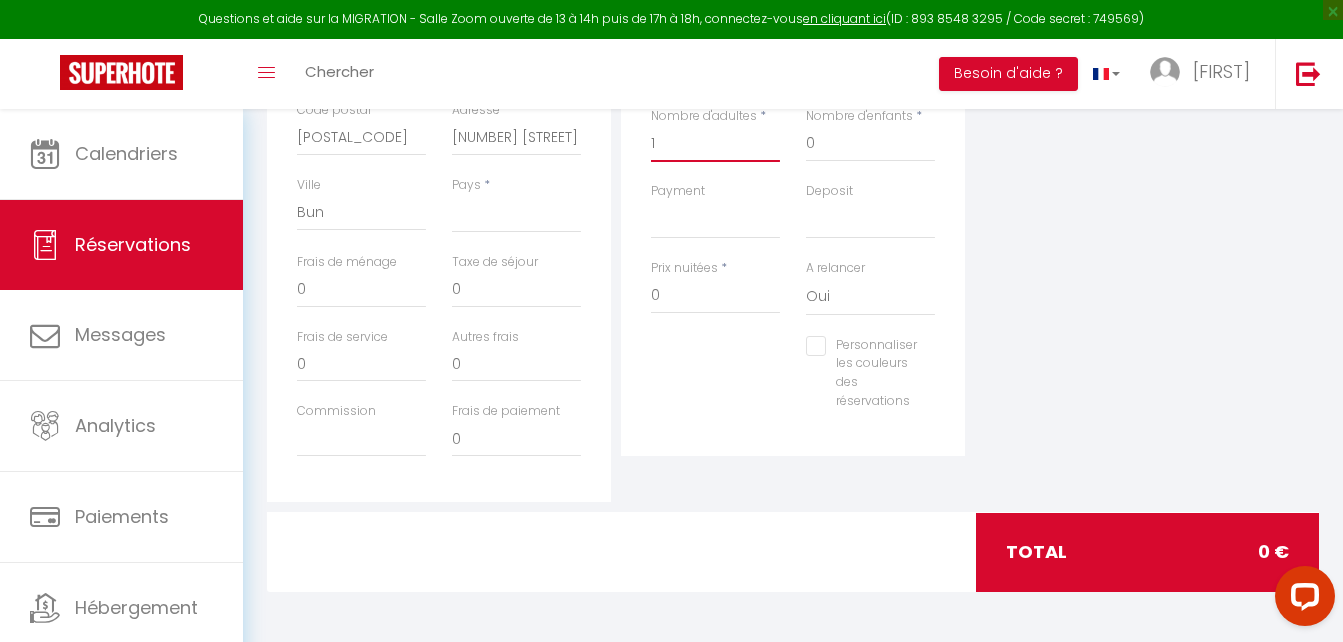 type on "1" 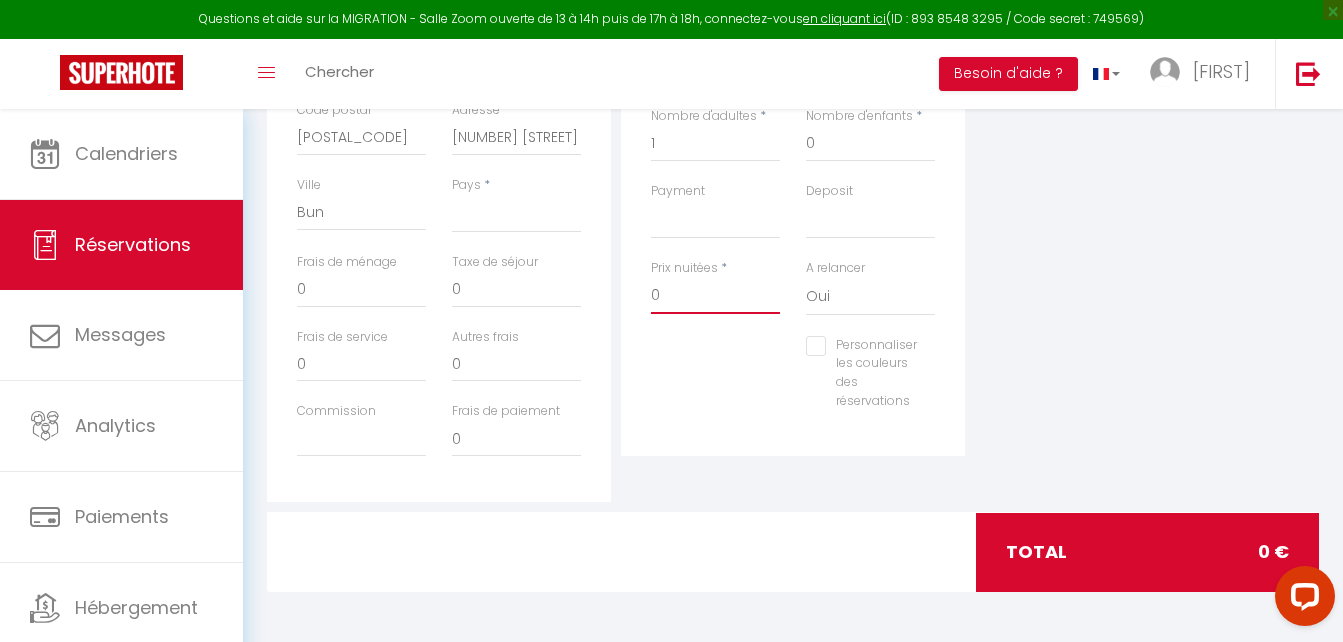 click on "0" at bounding box center (715, 296) 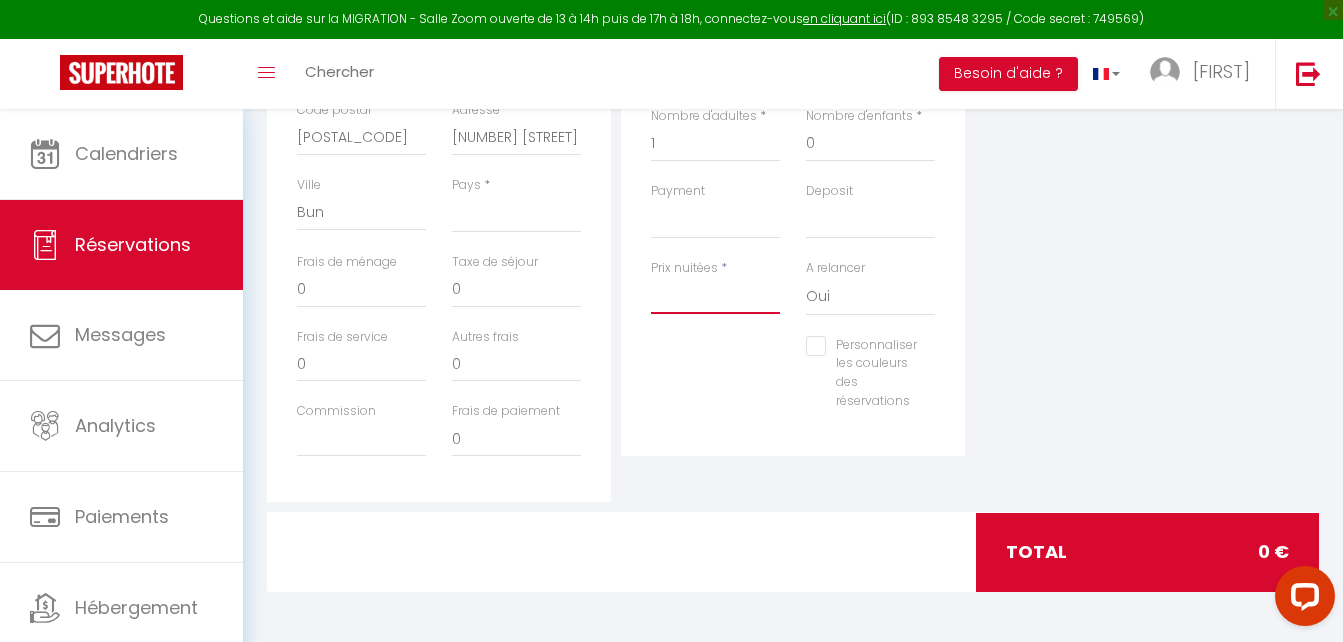 select 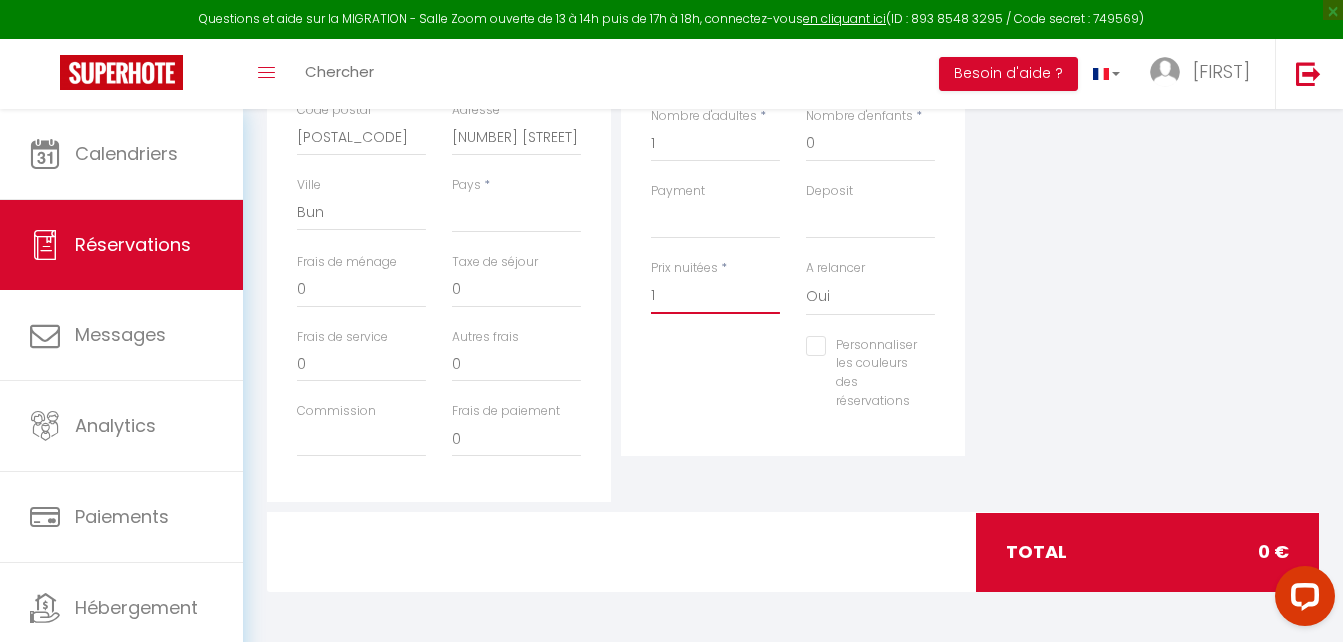 type 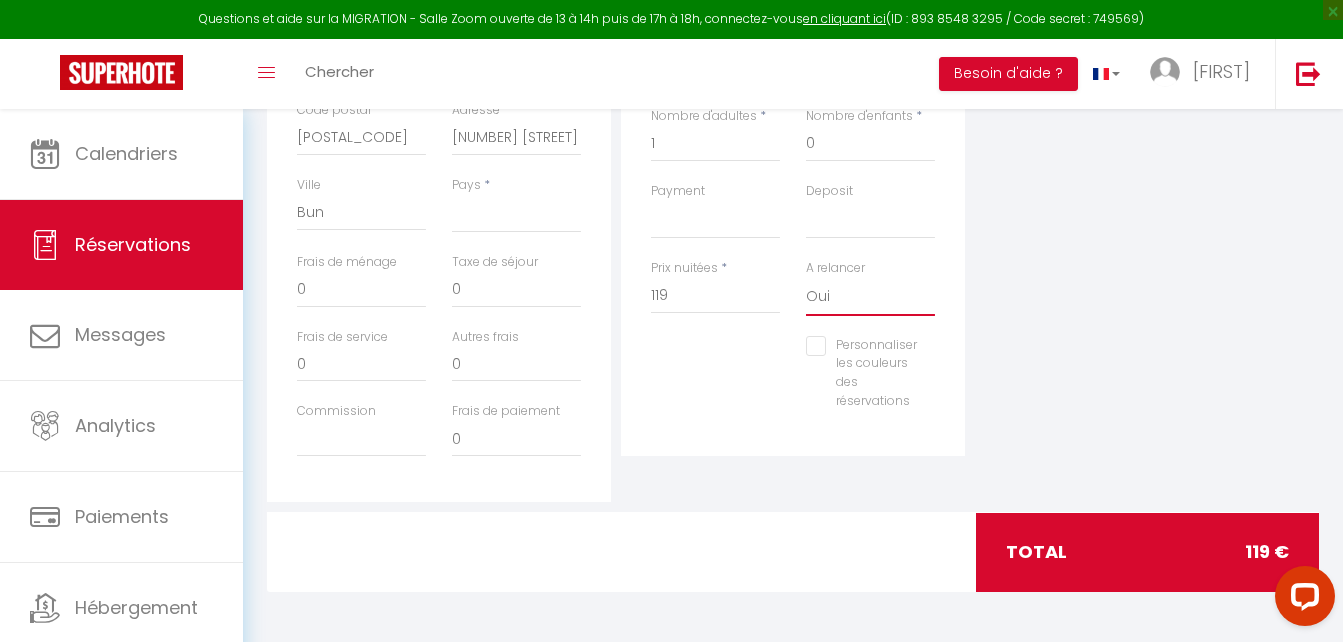 click on "Oui   Non" at bounding box center (870, 297) 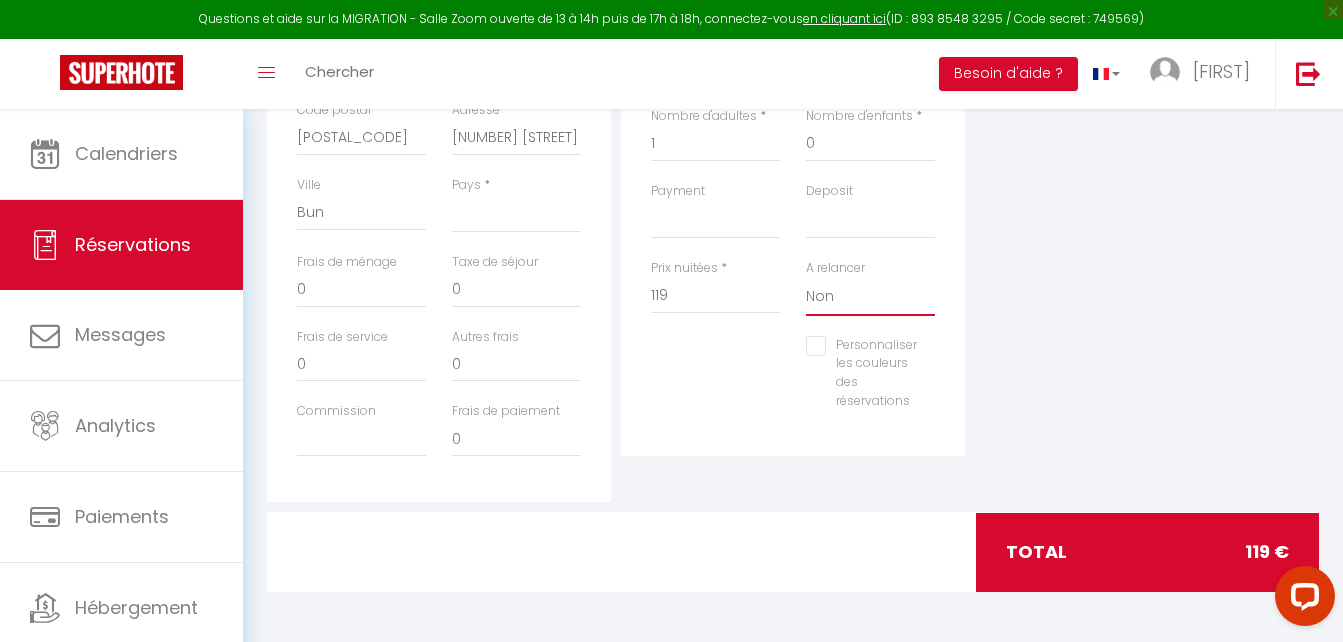 click on "Oui   Non" at bounding box center (870, 297) 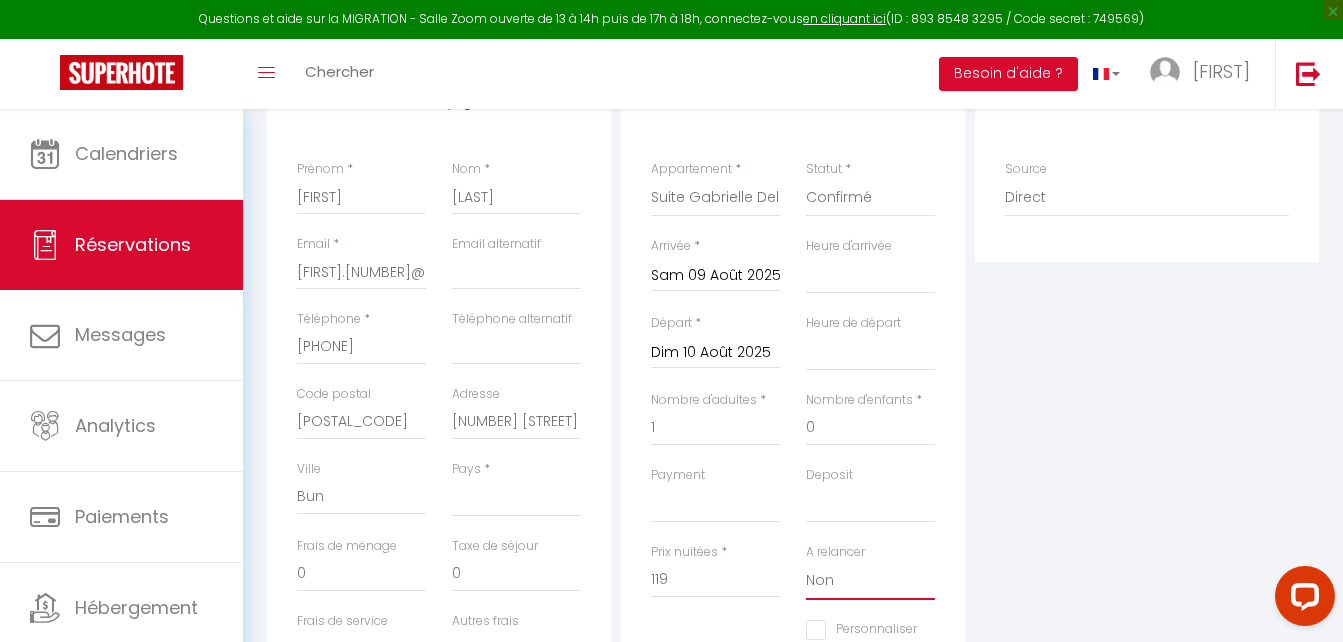 scroll, scrollTop: 0, scrollLeft: 0, axis: both 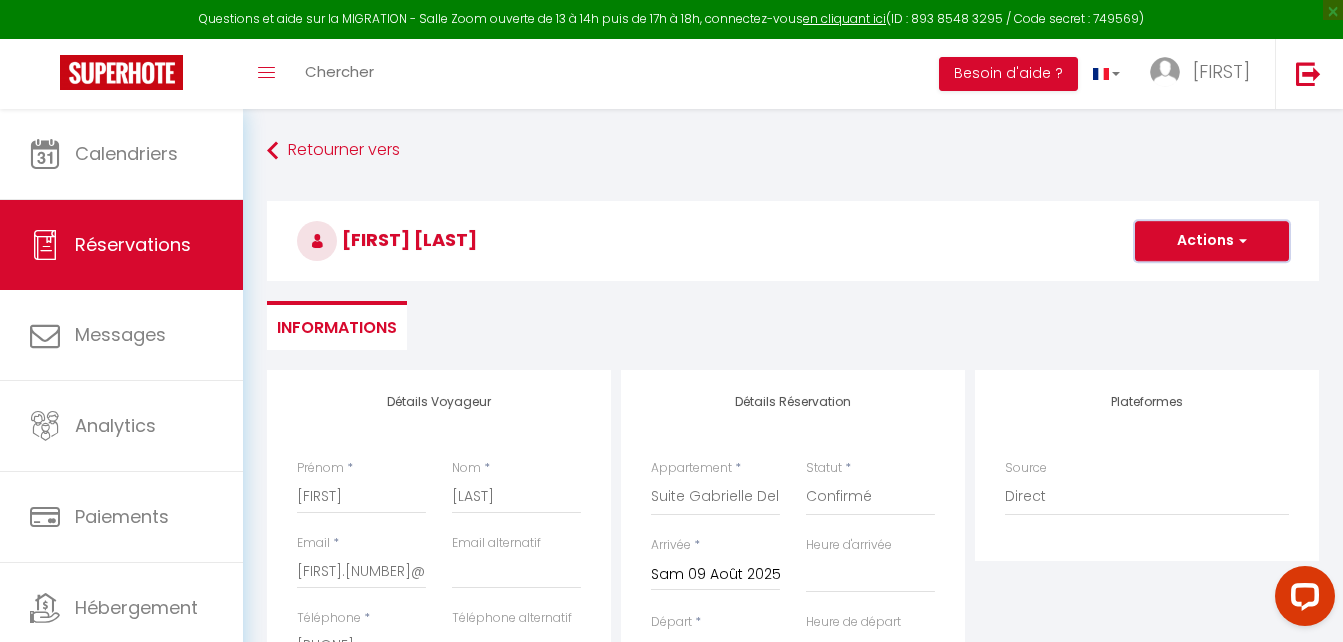 click on "Actions" at bounding box center (1212, 241) 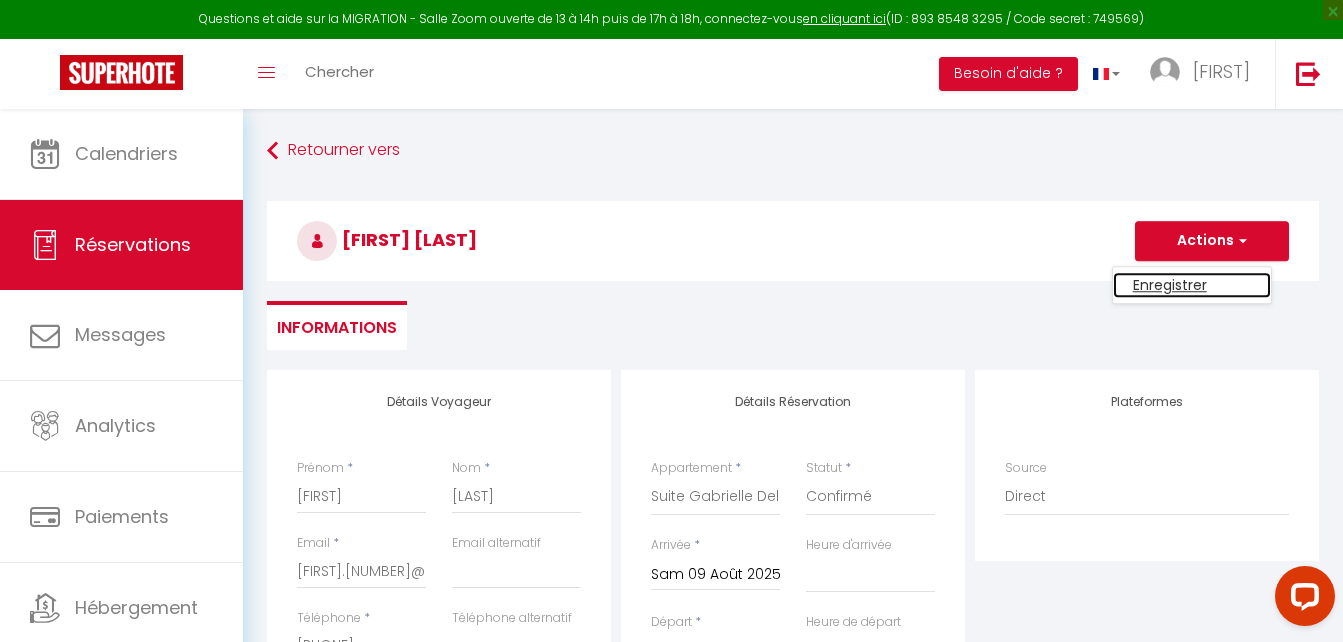 click on "Enregistrer" at bounding box center (1192, 285) 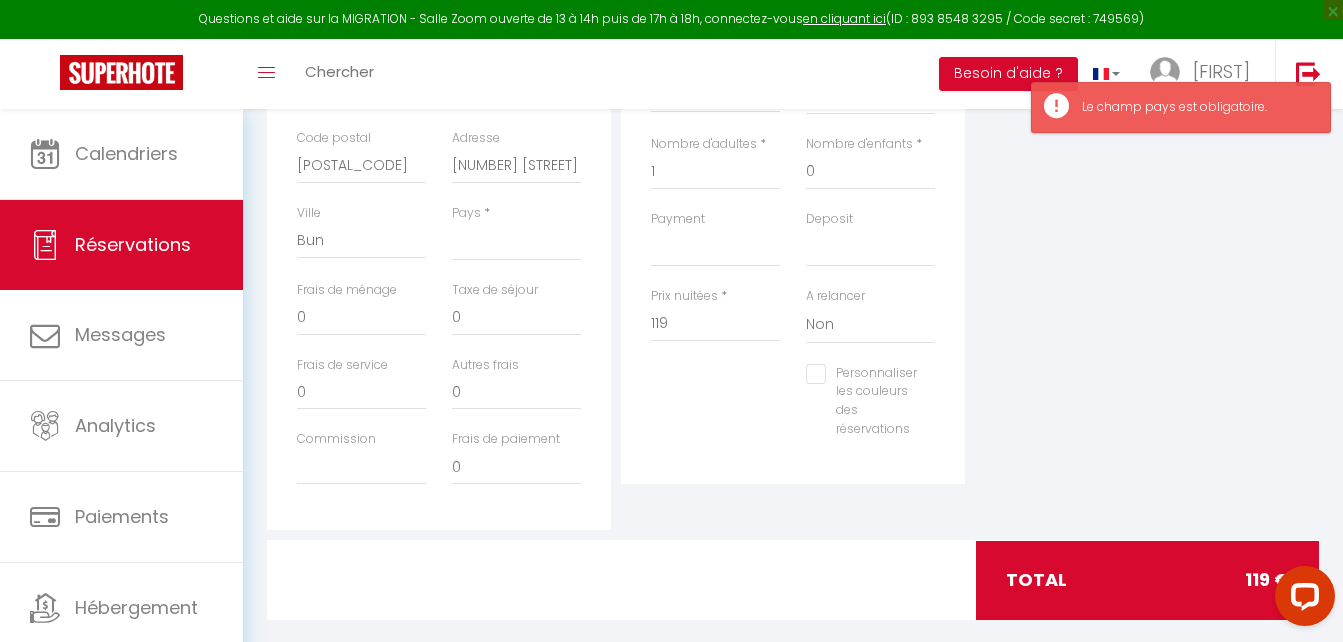 scroll, scrollTop: 583, scrollLeft: 0, axis: vertical 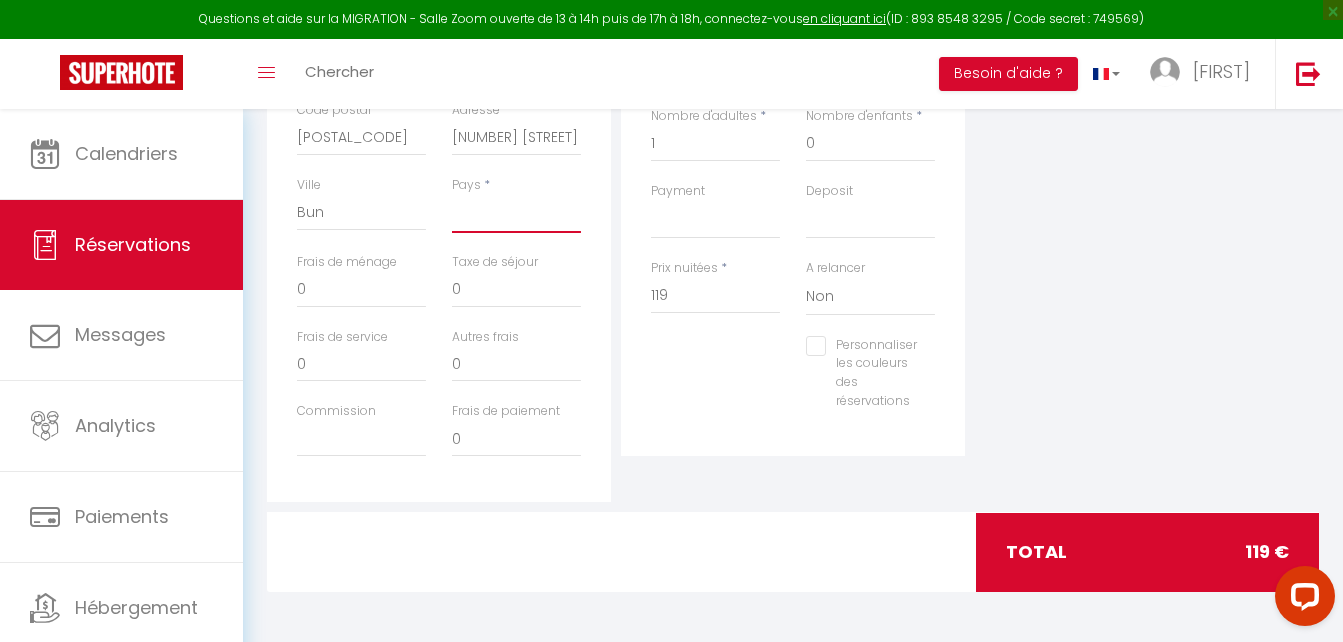 click on "France
Portugal
Afghanistan
Albania
Algeria
American Samoa
Andorra
Angola
Anguilla
Antarctica
Antigua and Barbuda
Argentina
Armenia
Aruba
Australia
Austria
Azerbaijan
Bahamas
Bahrain
Bangladesh
Barbados
Belarus
Belgium
Belize" at bounding box center (516, 214) 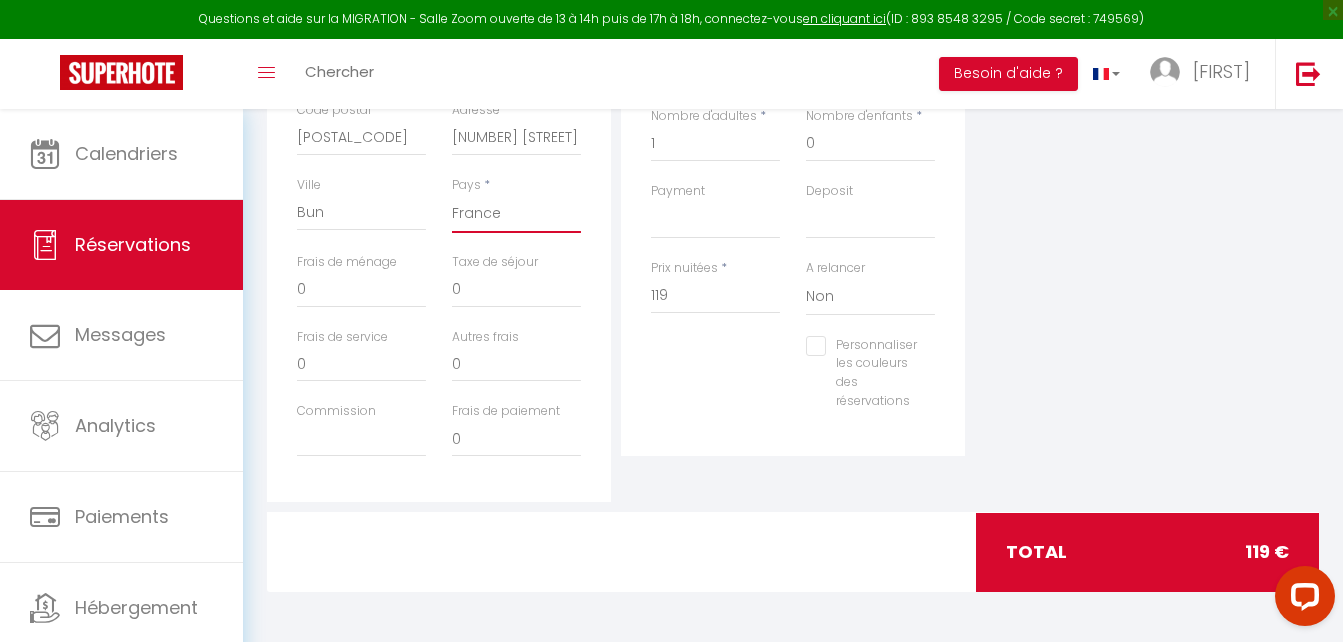 click on "France
Portugal
Afghanistan
Albania
Algeria
American Samoa
Andorra
Angola
Anguilla
Antarctica
Antigua and Barbuda
Argentina
Armenia
Aruba
Australia
Austria
Azerbaijan
Bahamas
Bahrain
Bangladesh
Barbados
Belarus
Belgium
Belize" at bounding box center (516, 214) 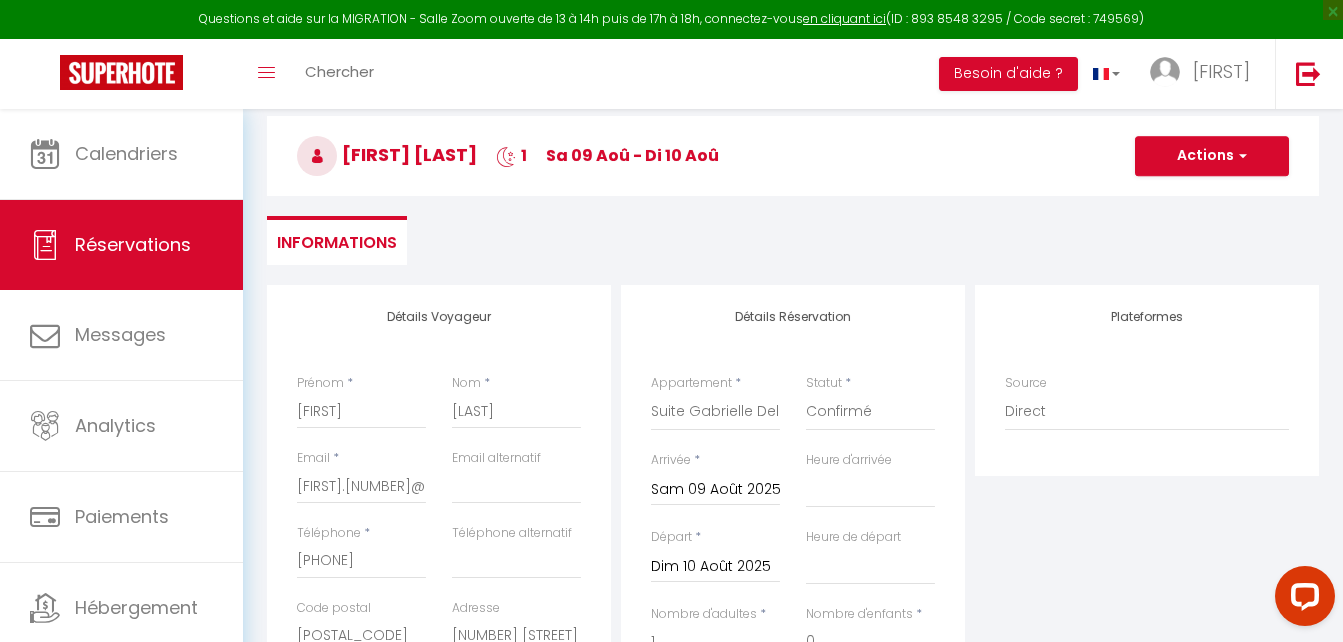 scroll, scrollTop: 0, scrollLeft: 0, axis: both 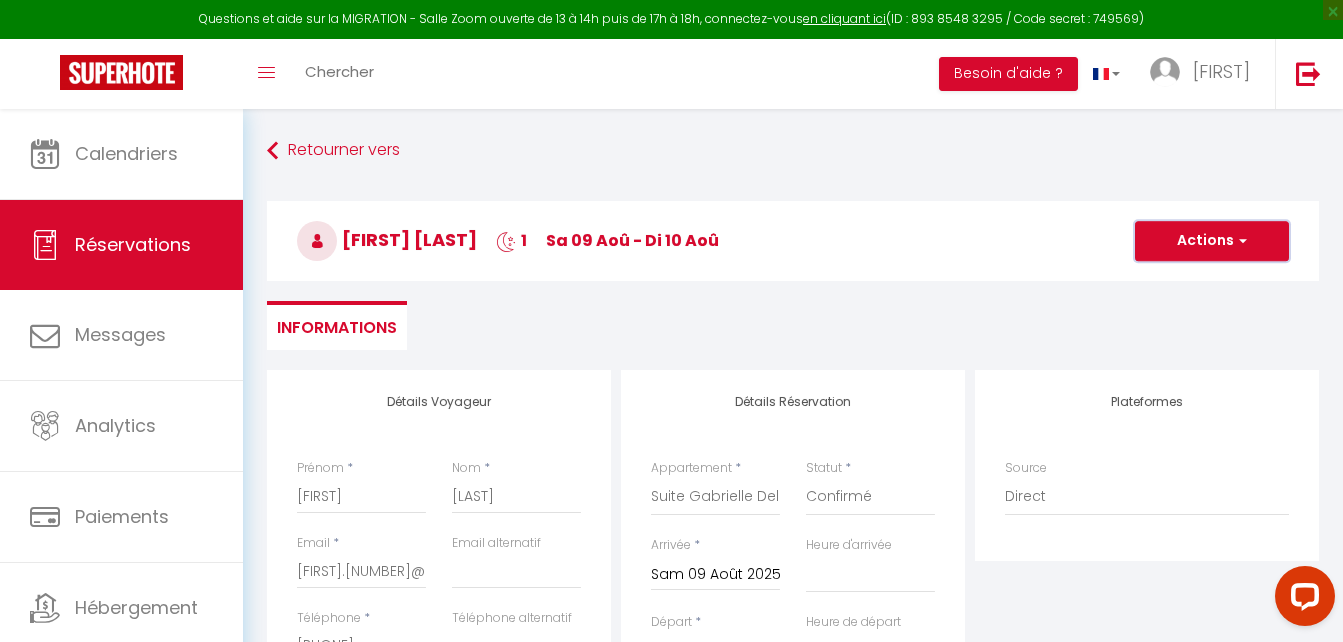 click on "Actions" at bounding box center [1212, 241] 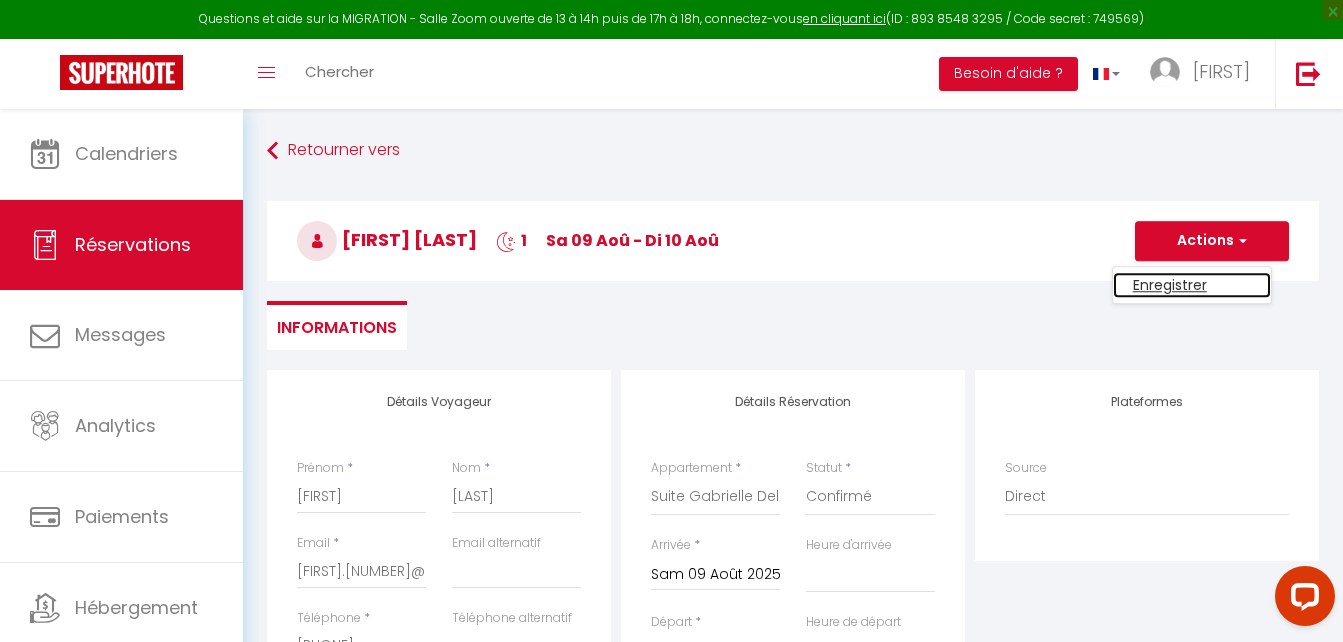 click on "Enregistrer" at bounding box center (1192, 285) 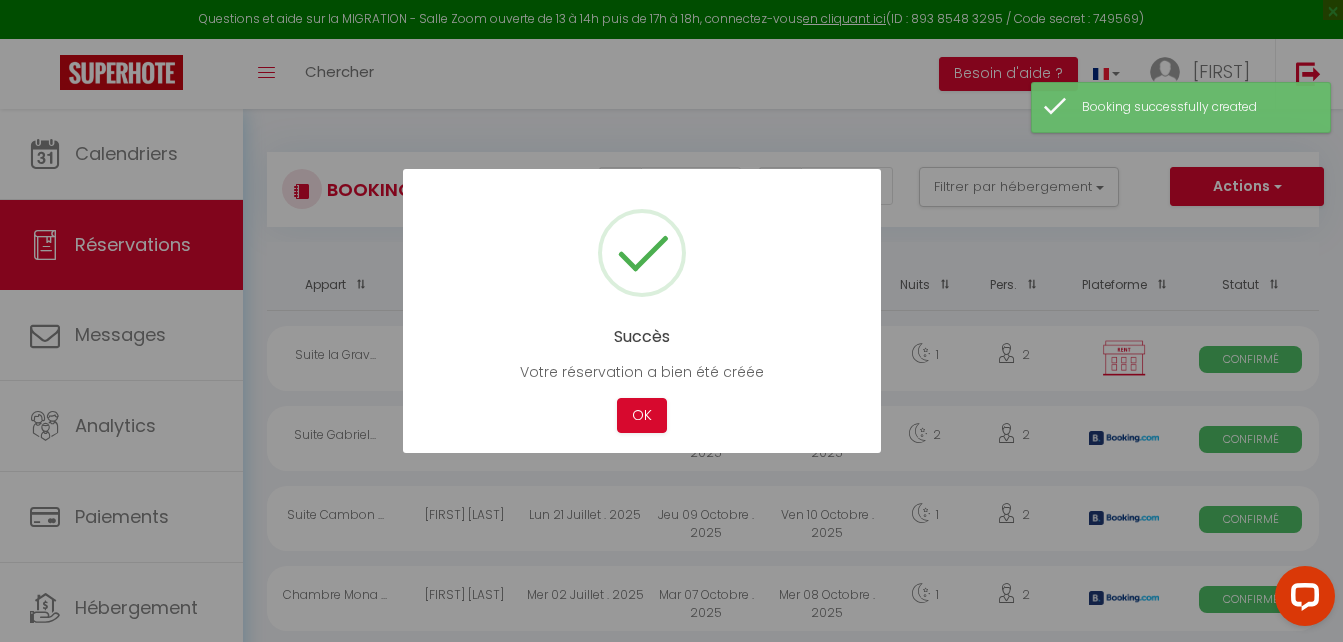 click on "OK" at bounding box center [642, 415] 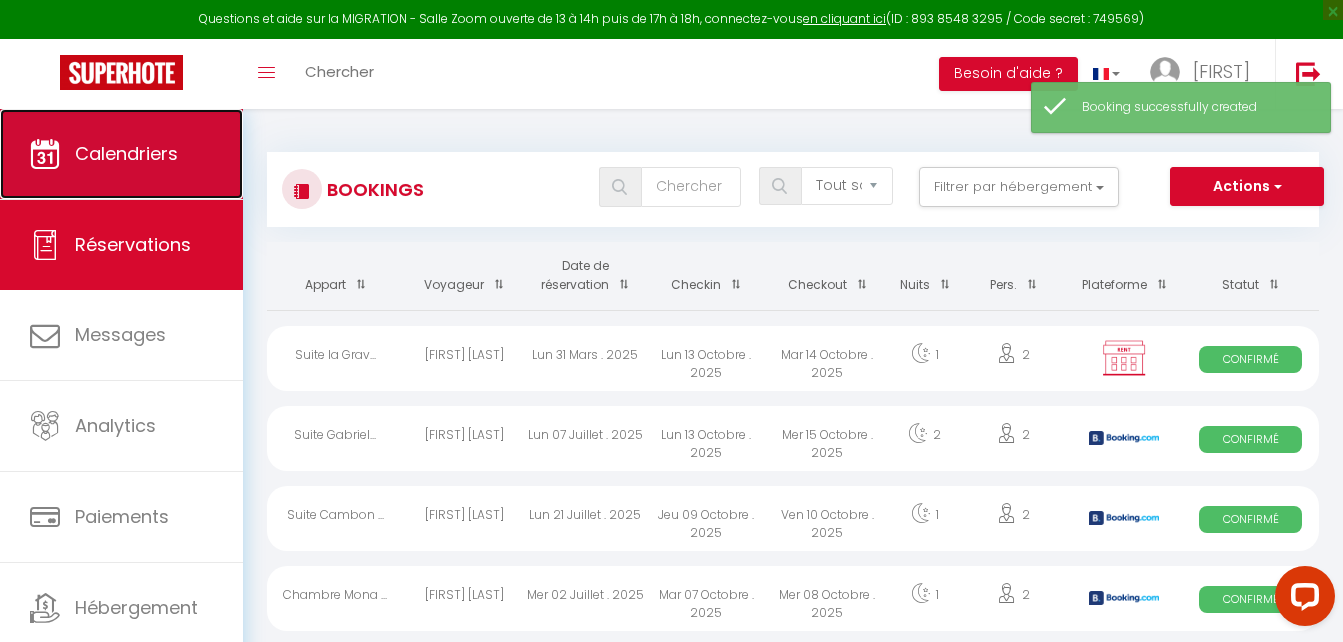 click on "Calendriers" at bounding box center [126, 153] 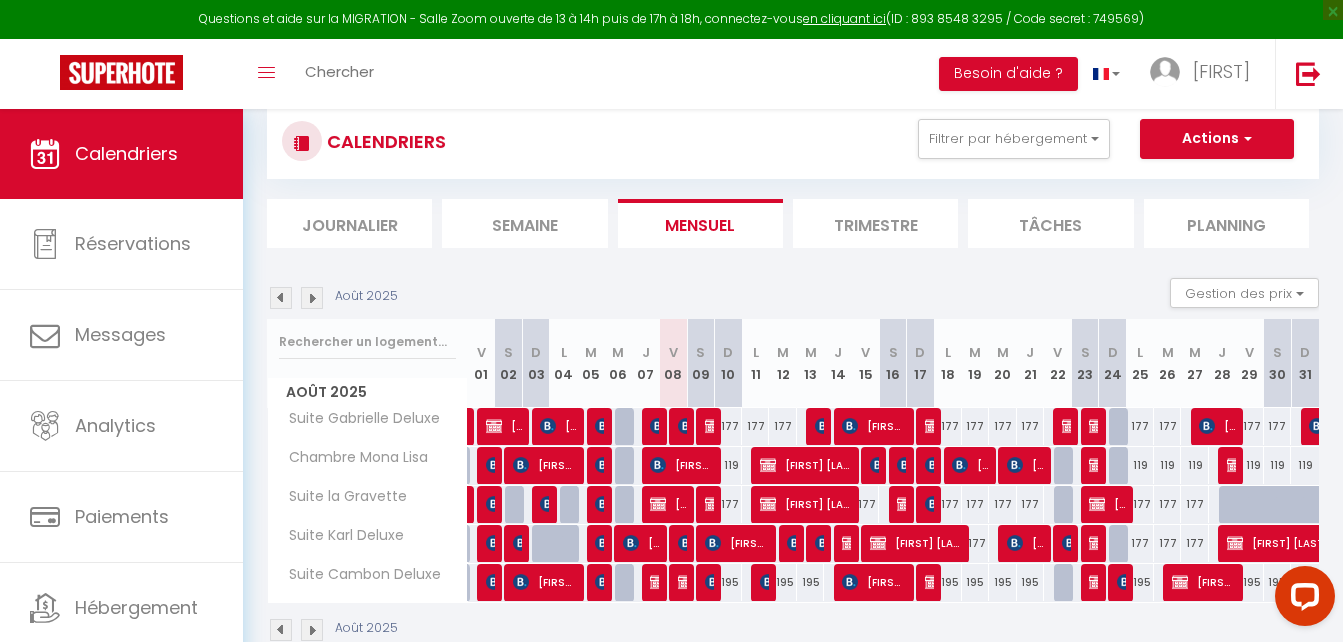 scroll, scrollTop: 9, scrollLeft: 0, axis: vertical 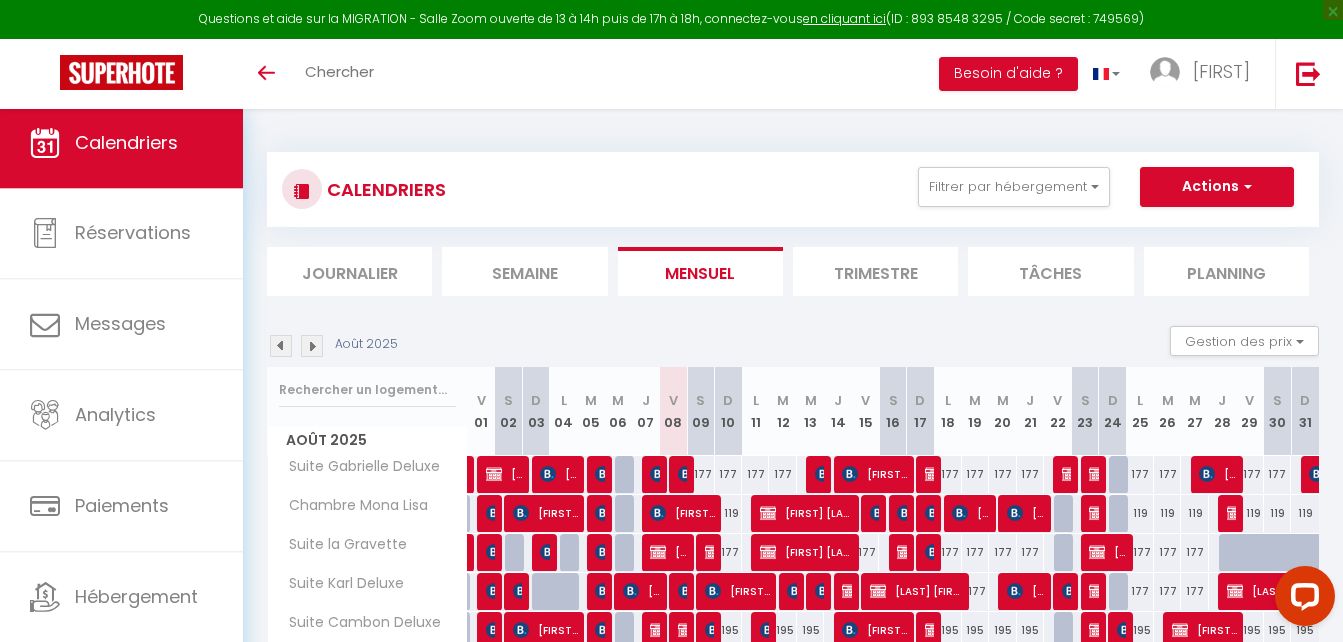click on "177" at bounding box center [700, 474] 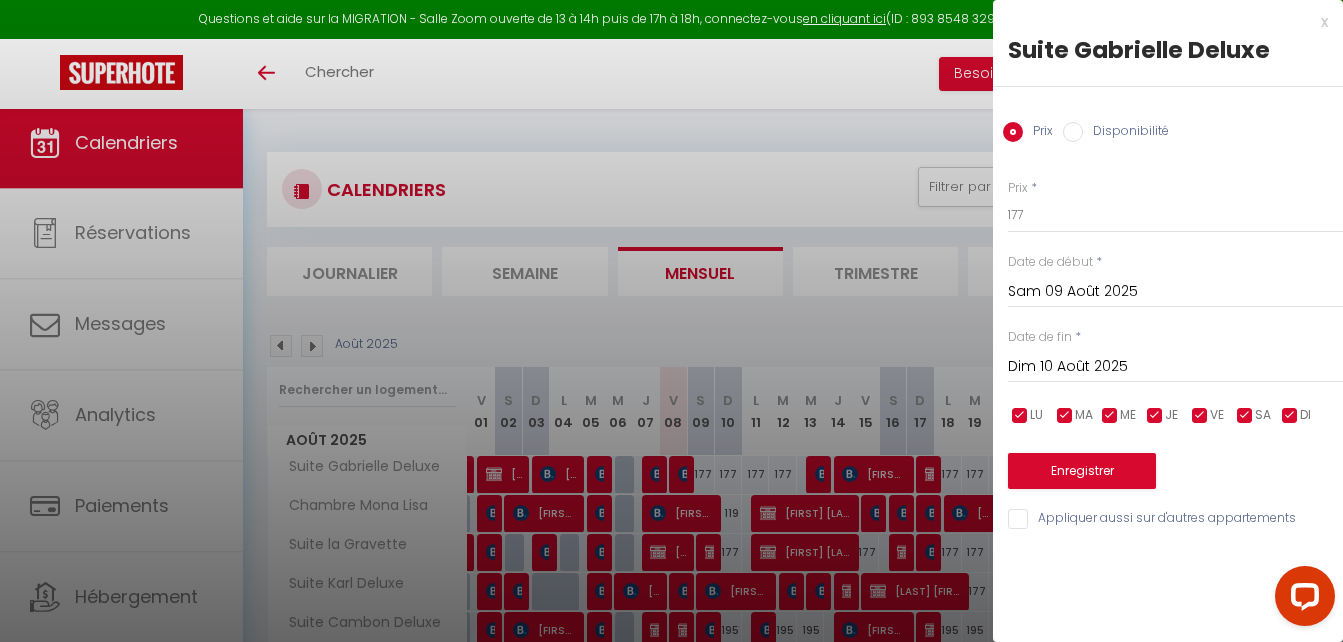 click on "Disponibilité" at bounding box center [1073, 132] 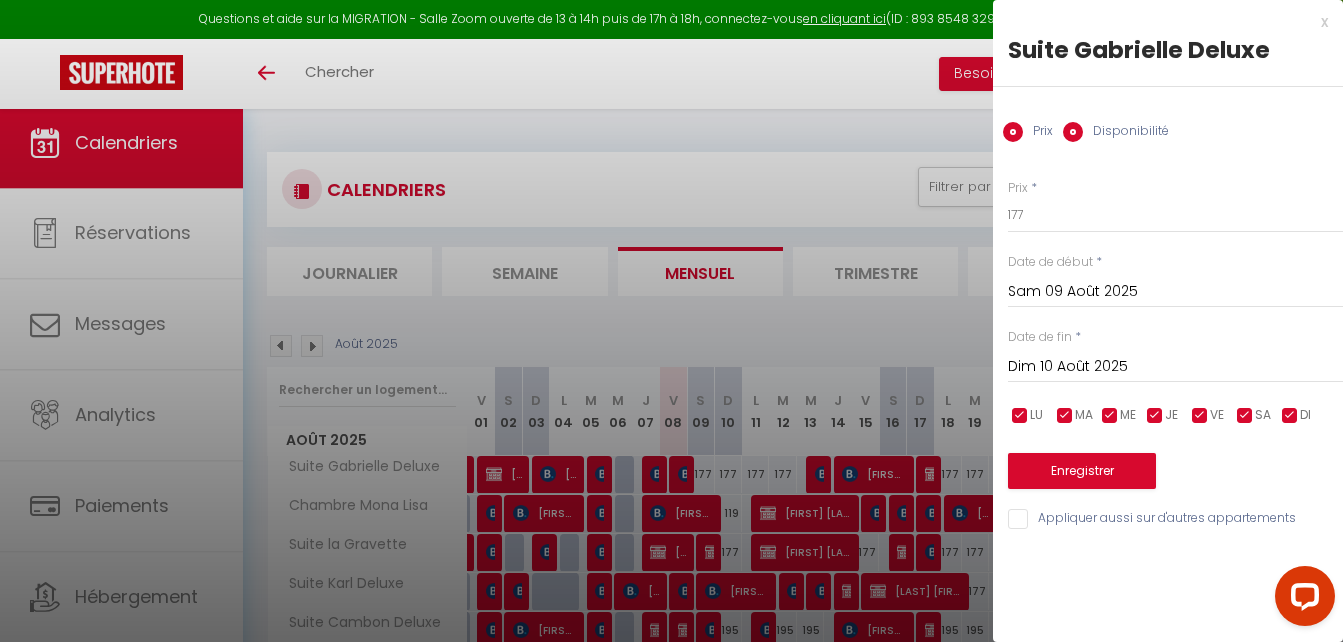 radio on "false" 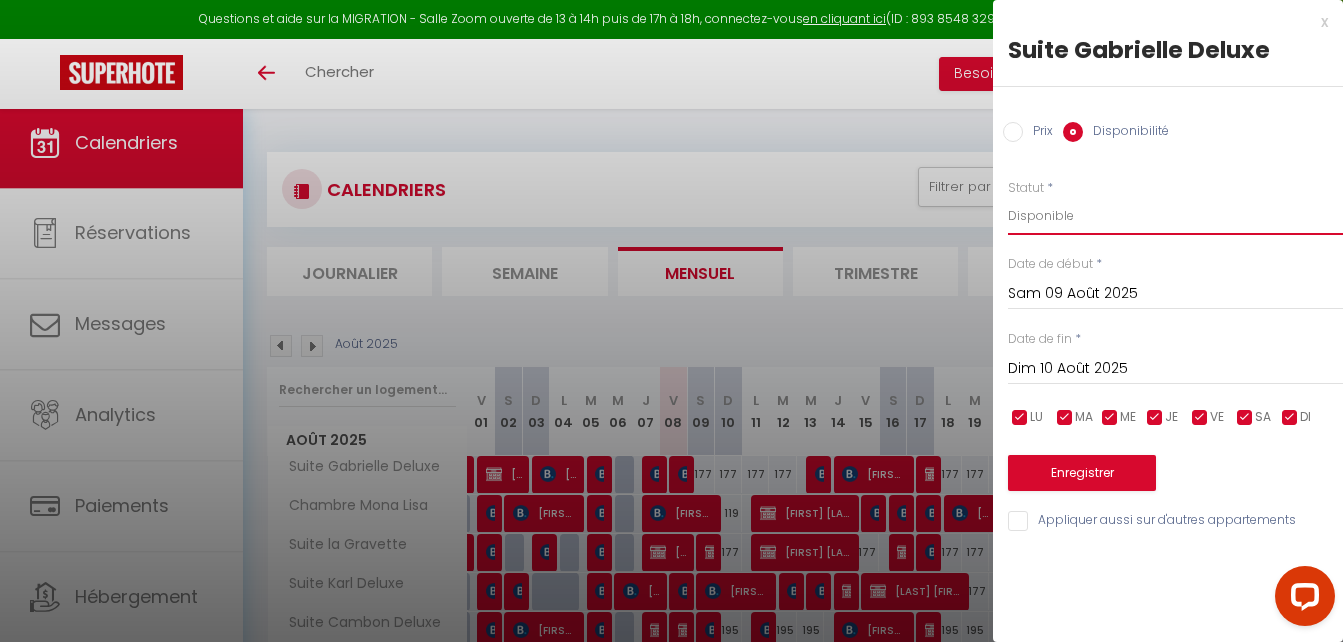click on "Disponible
Indisponible" at bounding box center (1175, 216) 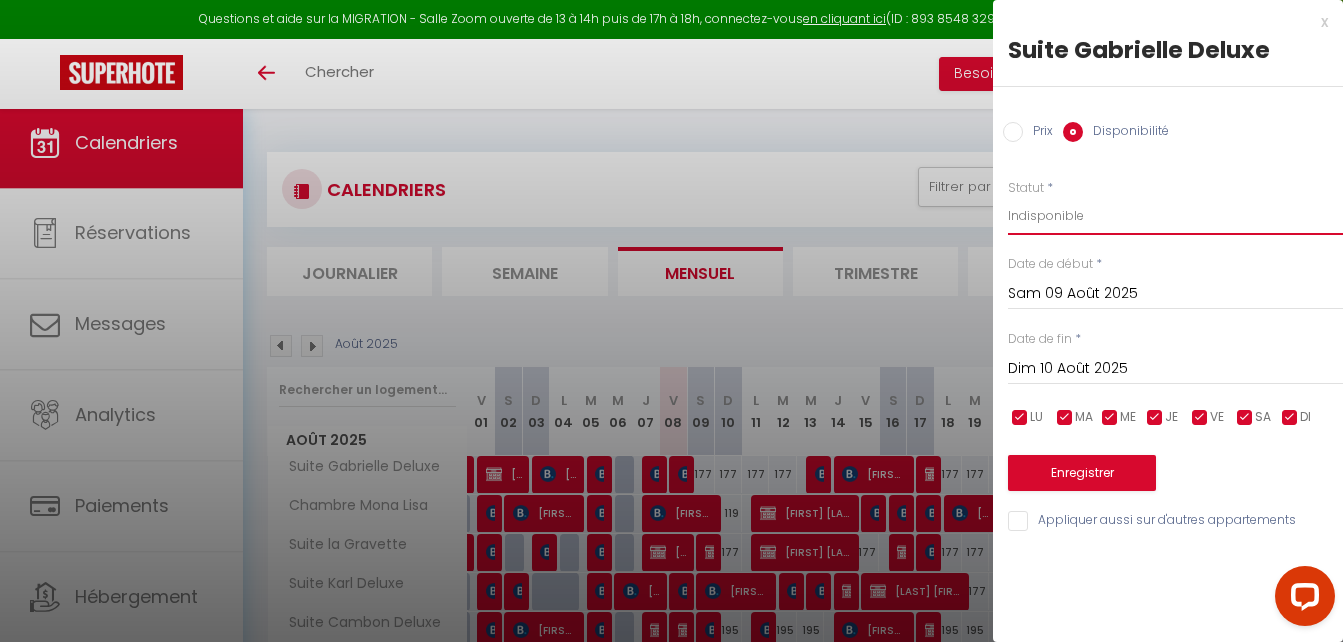 click on "Disponible
Indisponible" at bounding box center [1175, 216] 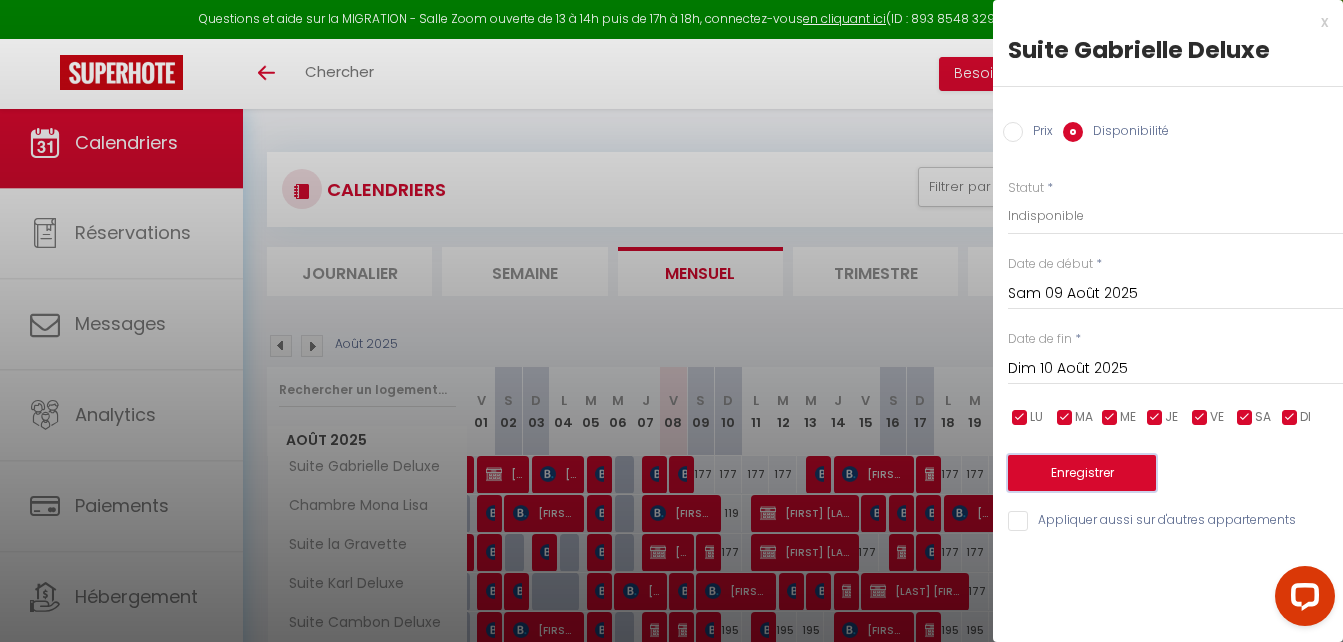 click on "Enregistrer" at bounding box center [1082, 473] 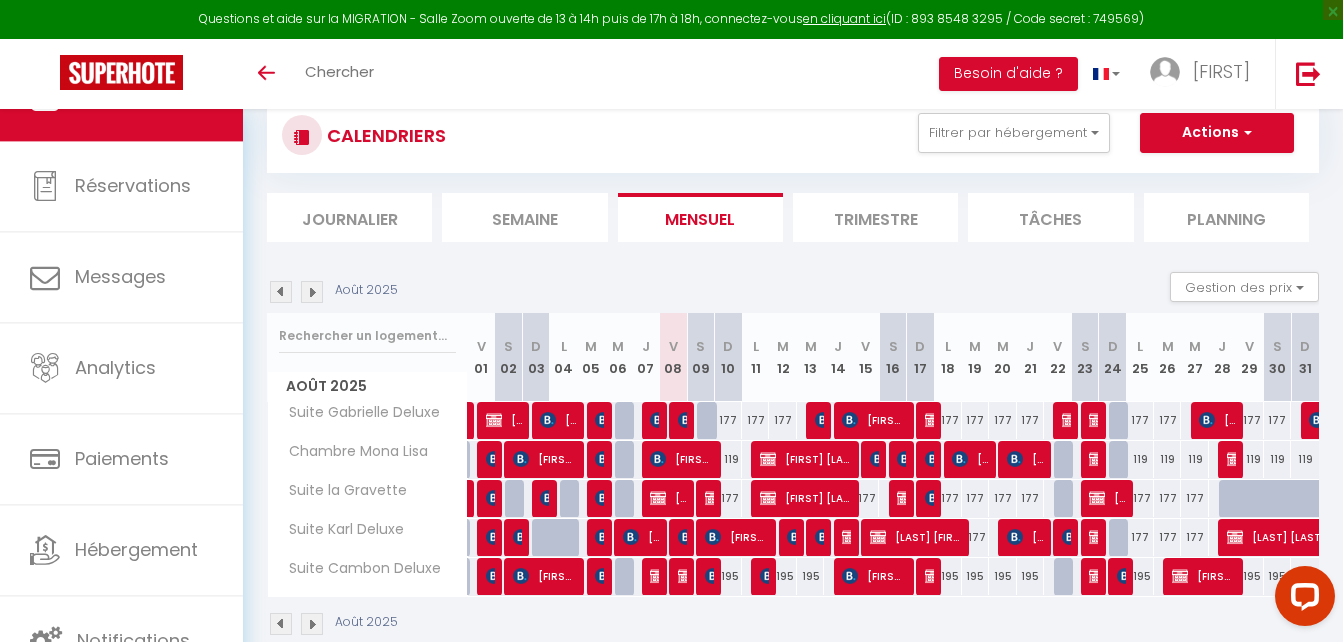 scroll, scrollTop: 109, scrollLeft: 0, axis: vertical 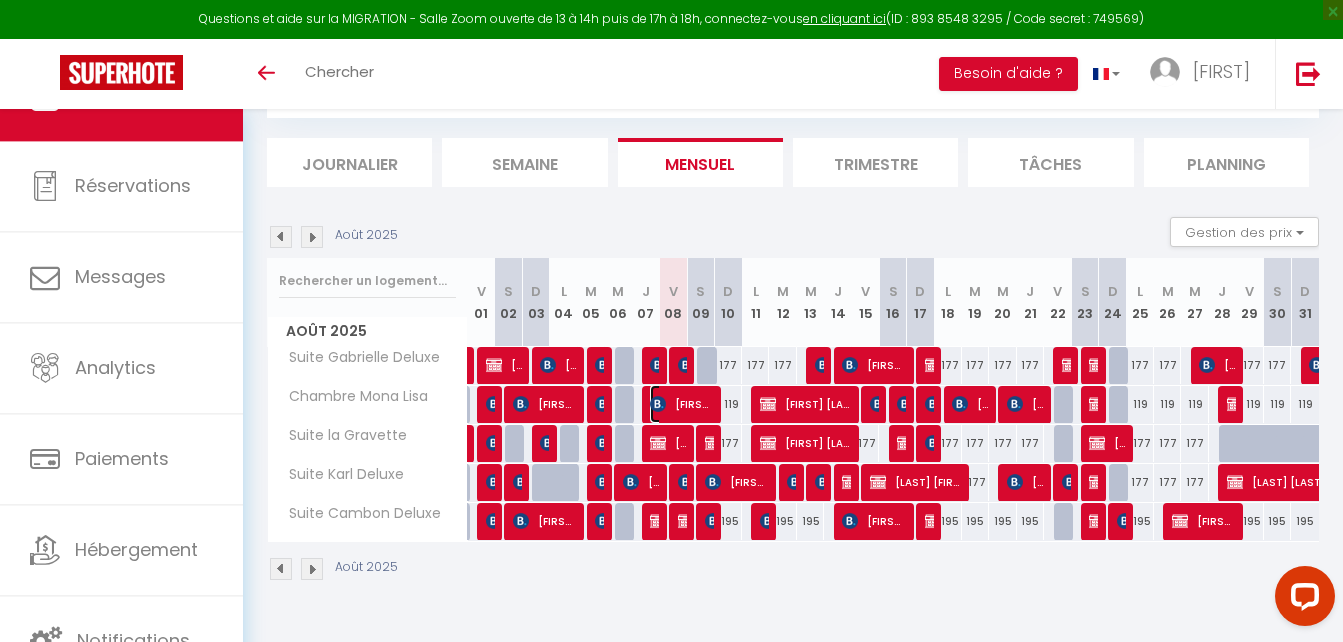 click on "[FIRST] [LAST]" at bounding box center [681, 404] 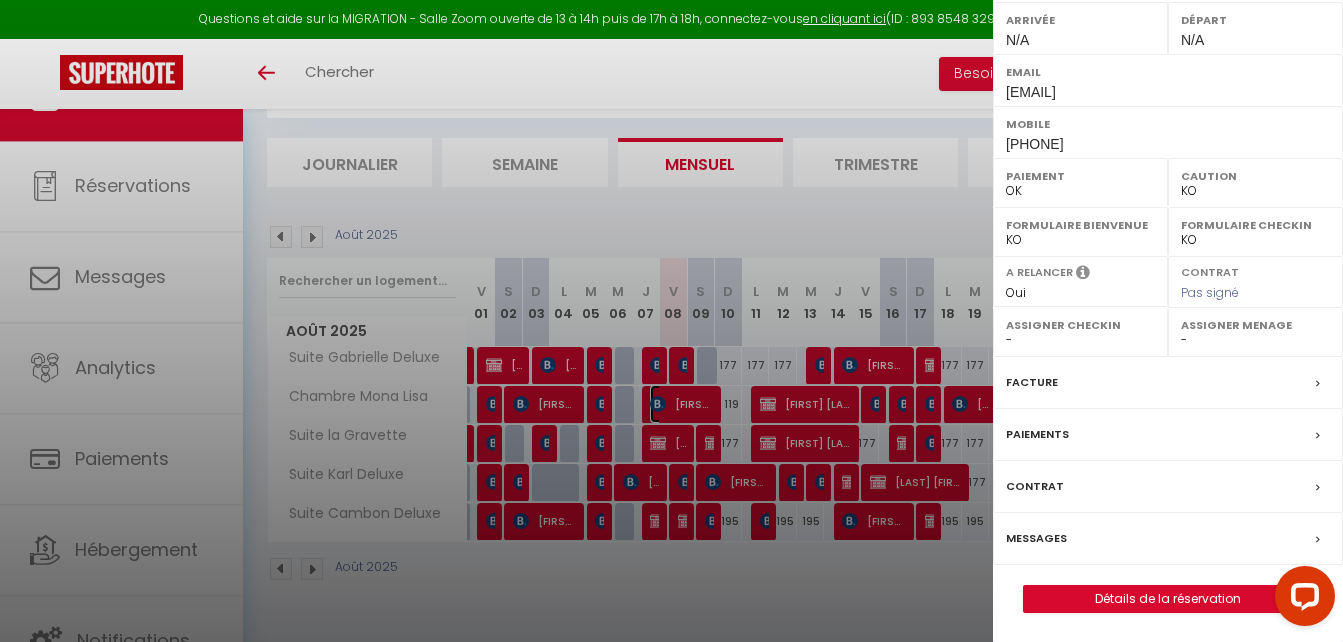 scroll, scrollTop: 290, scrollLeft: 0, axis: vertical 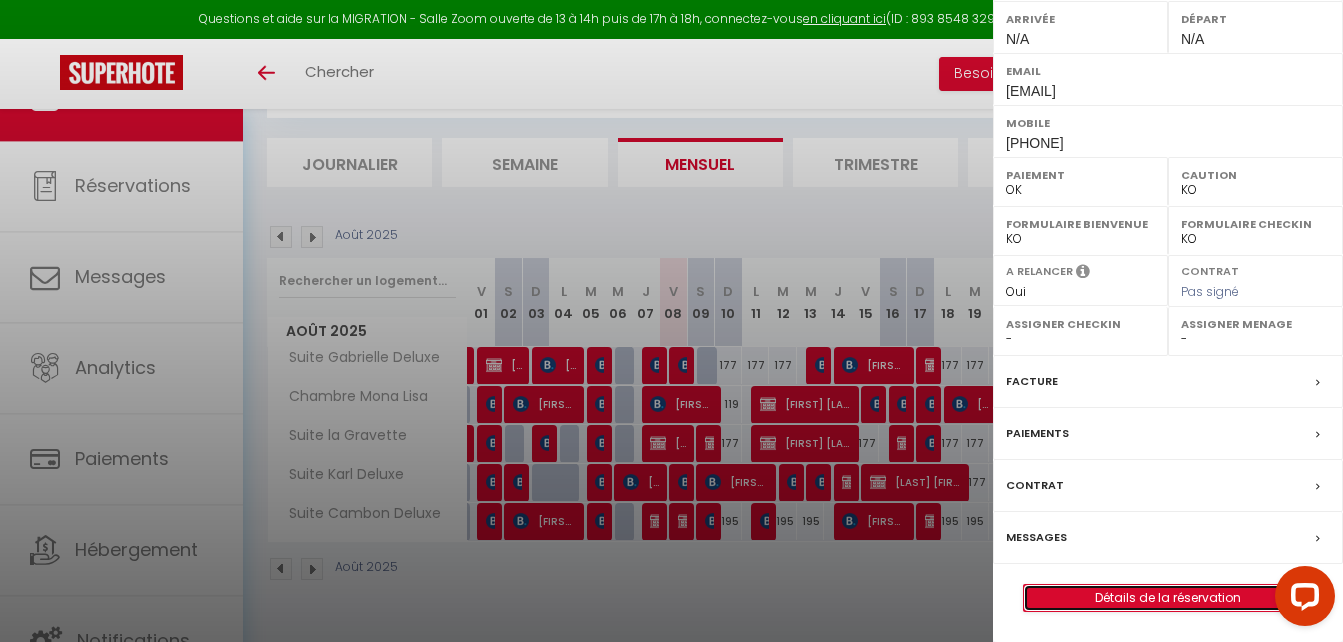 click on "Détails de la réservation" at bounding box center (1168, 598) 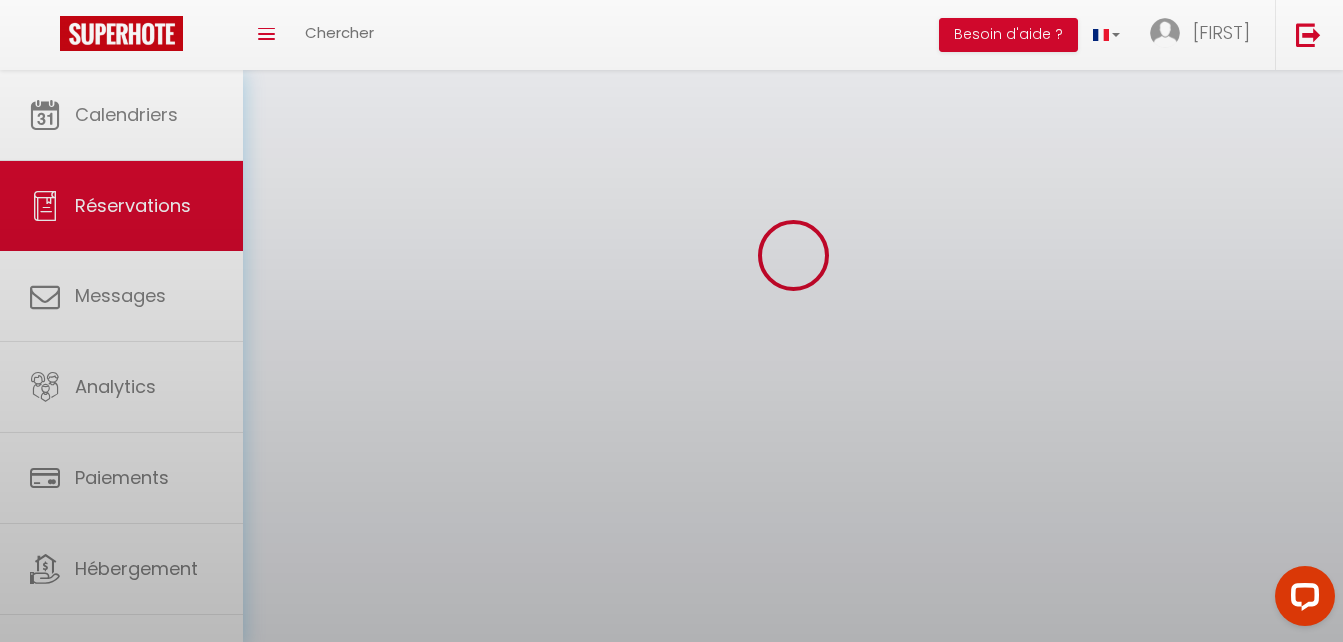 scroll, scrollTop: 0, scrollLeft: 0, axis: both 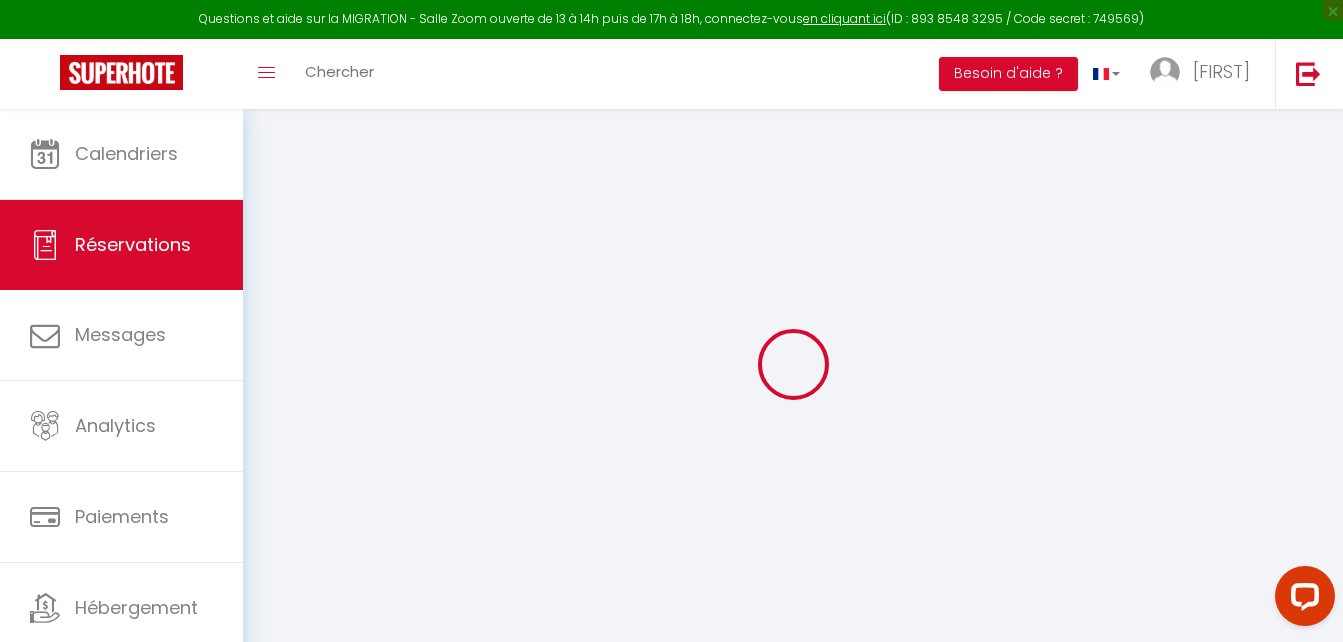 type on "[FIRST]" 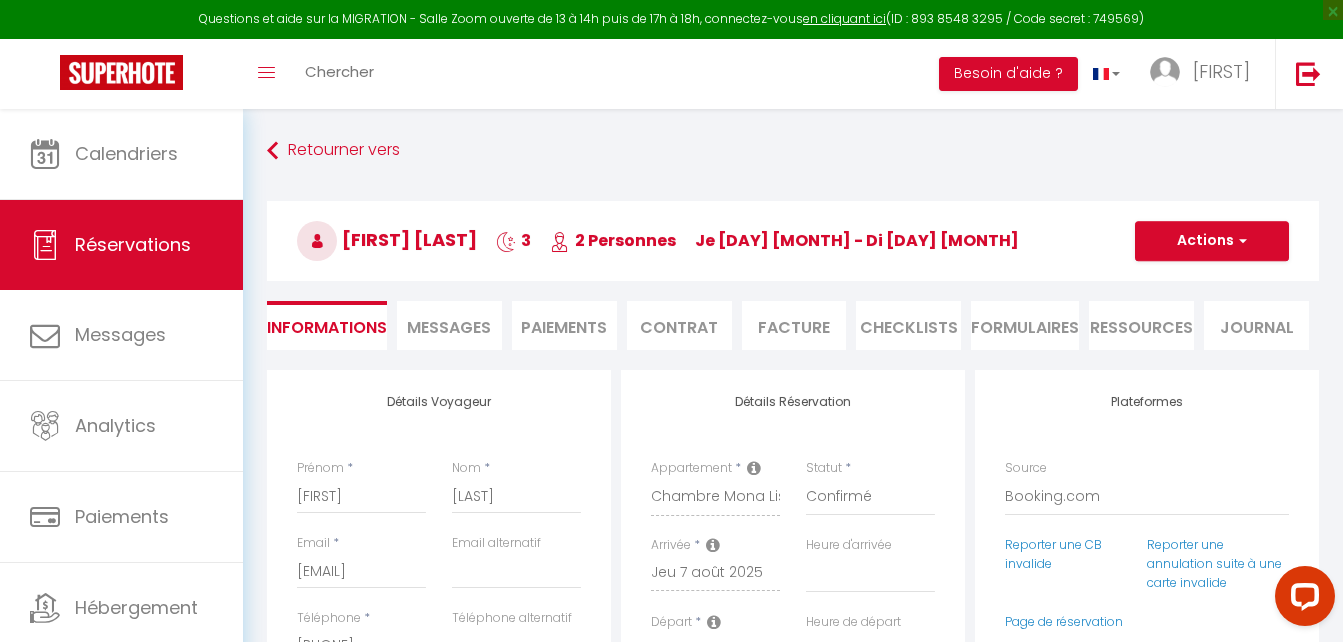 type on "5.16" 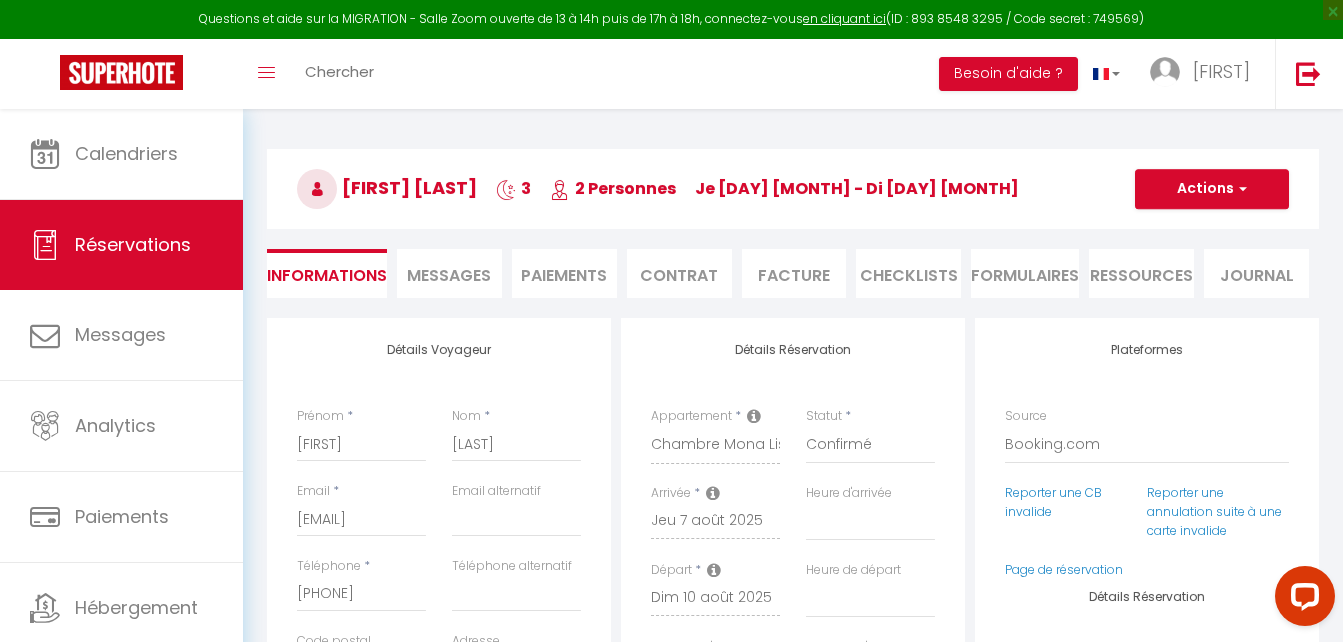 scroll, scrollTop: 100, scrollLeft: 0, axis: vertical 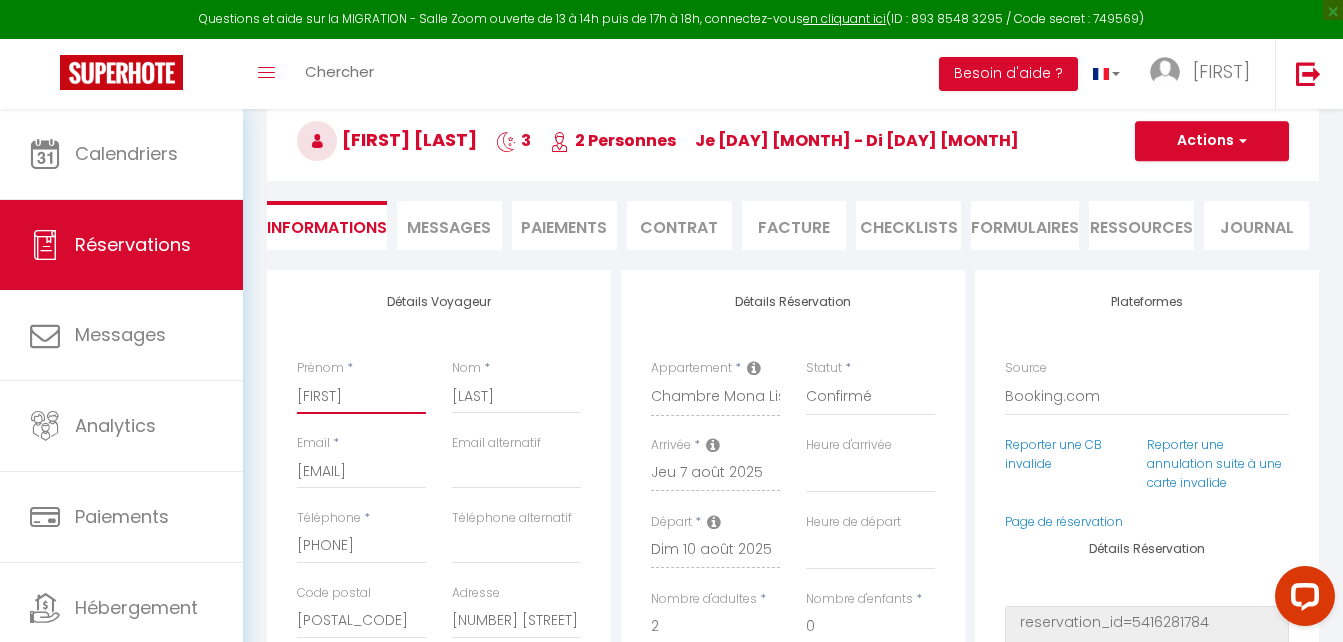 drag, startPoint x: 365, startPoint y: 393, endPoint x: 297, endPoint y: 399, distance: 68.26419 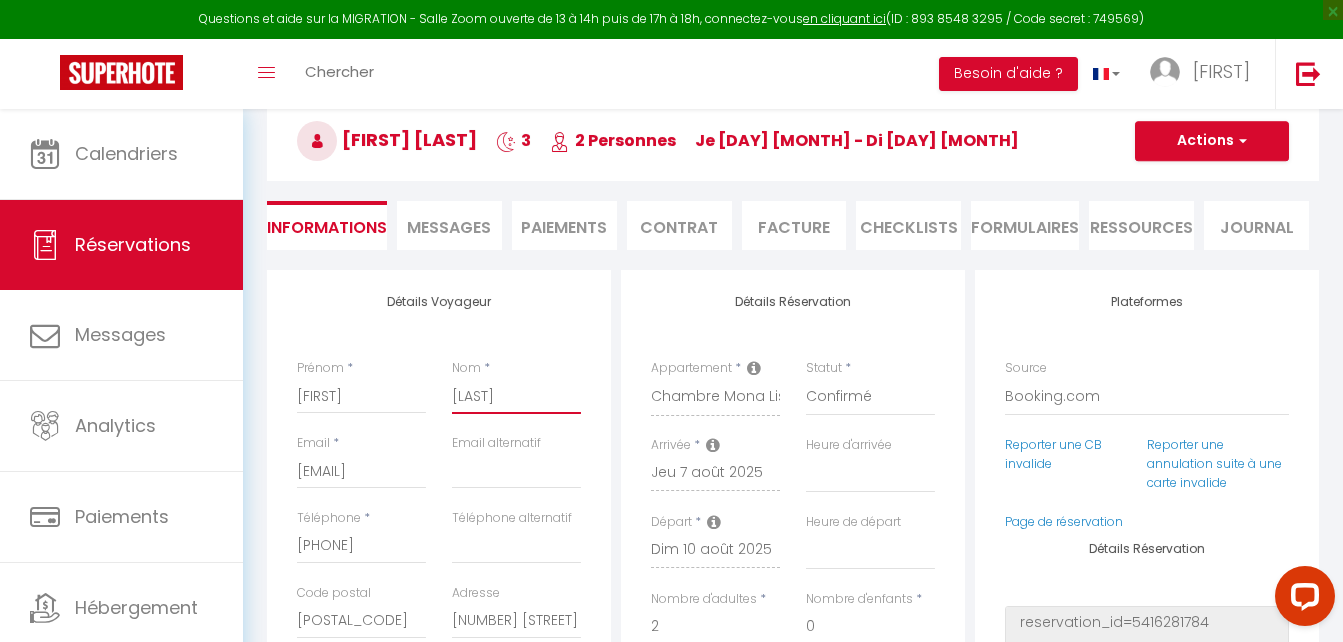 drag, startPoint x: 520, startPoint y: 407, endPoint x: 442, endPoint y: 404, distance: 78.05767 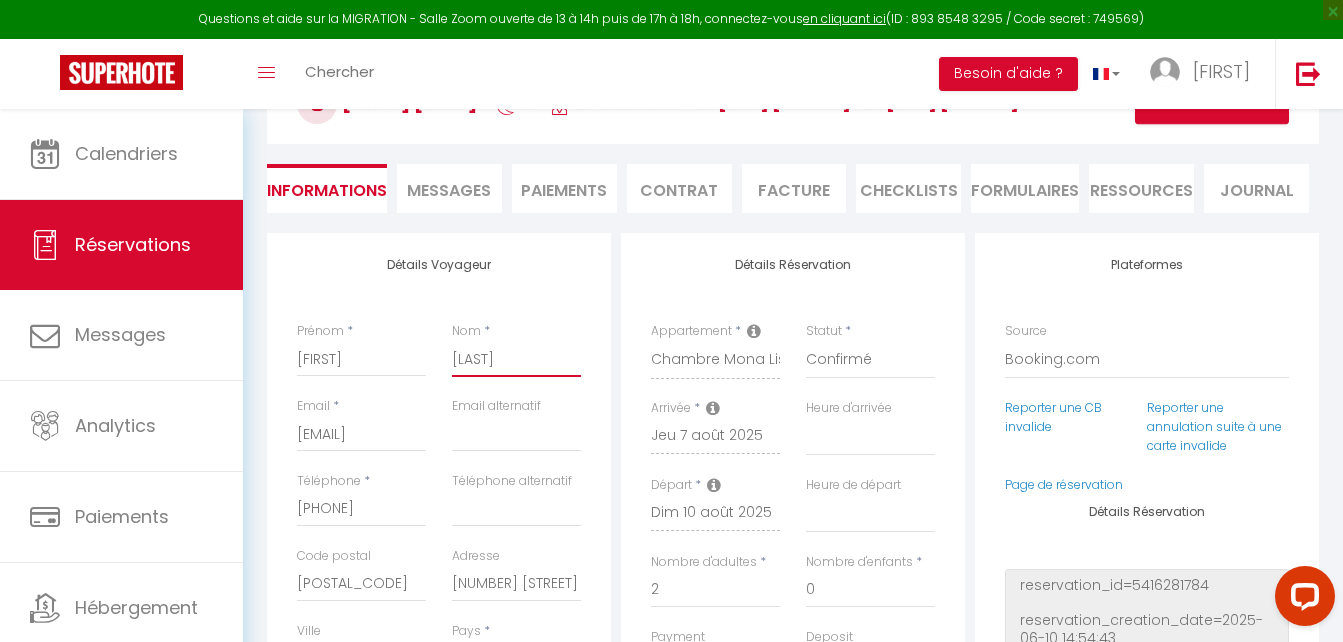 scroll, scrollTop: 200, scrollLeft: 0, axis: vertical 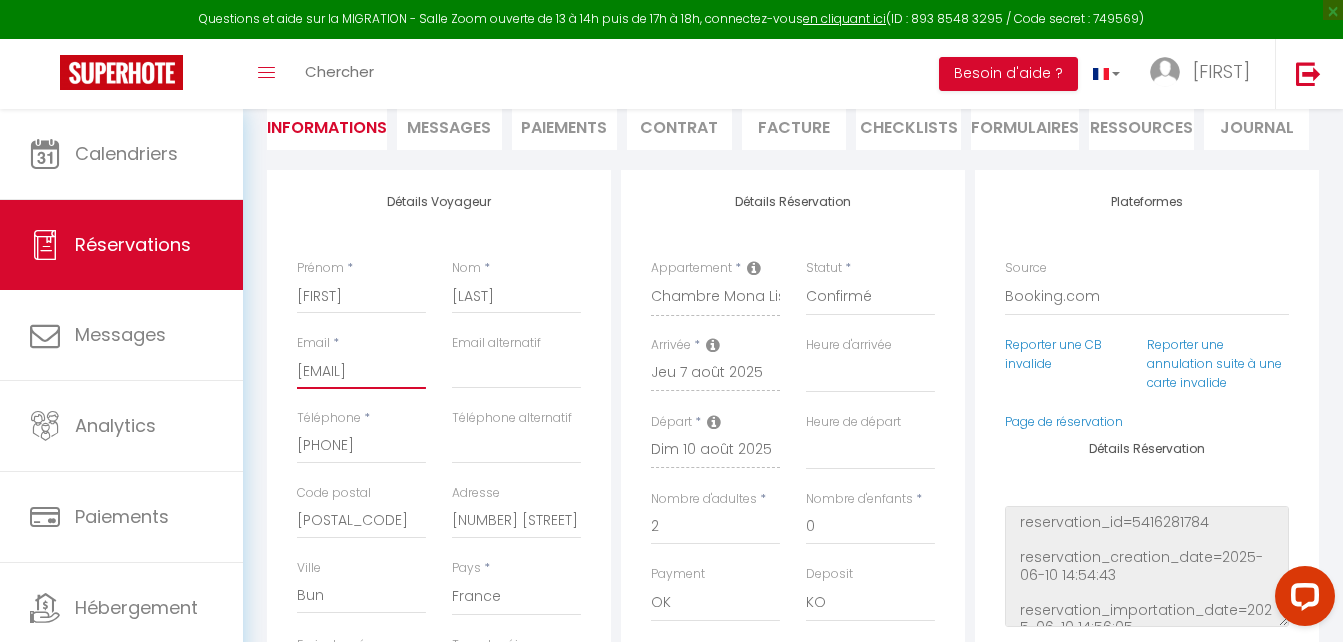 drag, startPoint x: 297, startPoint y: 368, endPoint x: 458, endPoint y: 376, distance: 161.19864 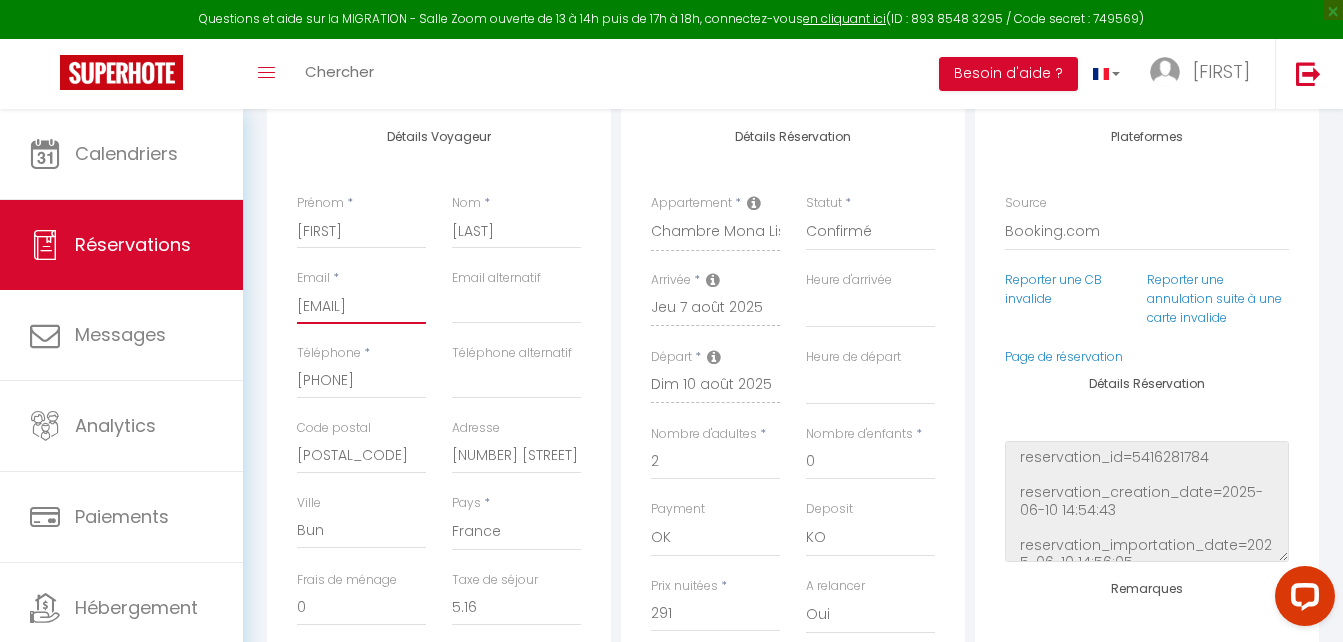 scroll, scrollTop: 300, scrollLeft: 0, axis: vertical 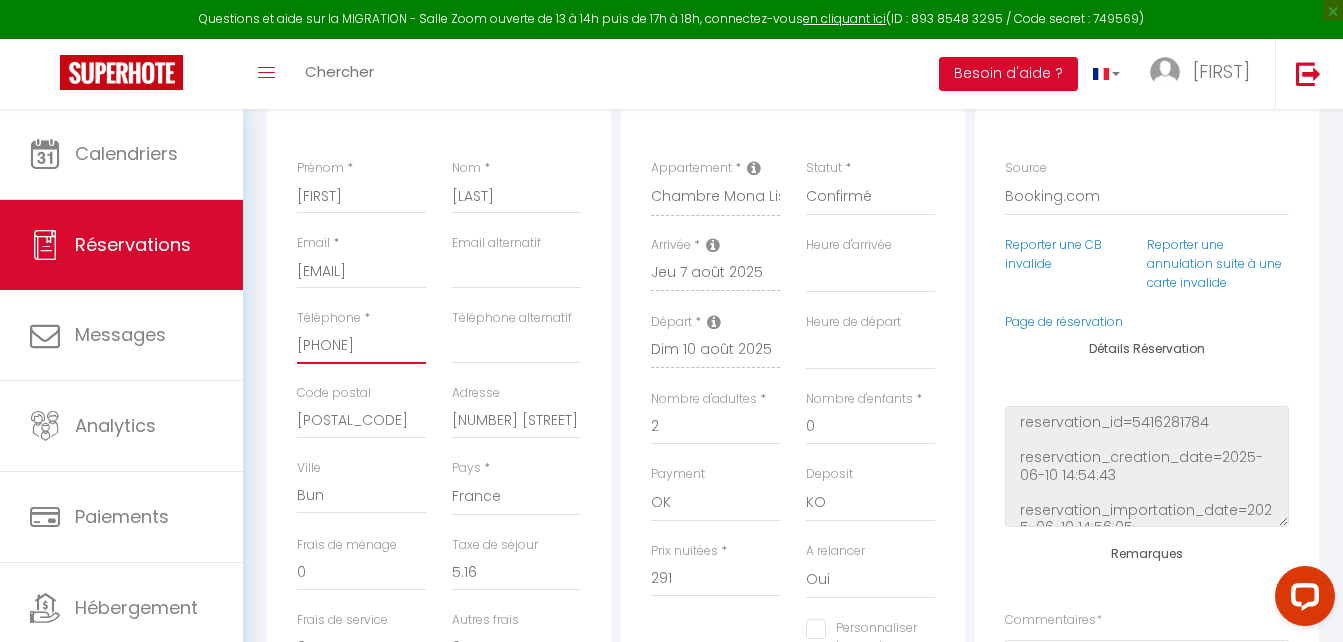 drag, startPoint x: 403, startPoint y: 341, endPoint x: 280, endPoint y: 341, distance: 123 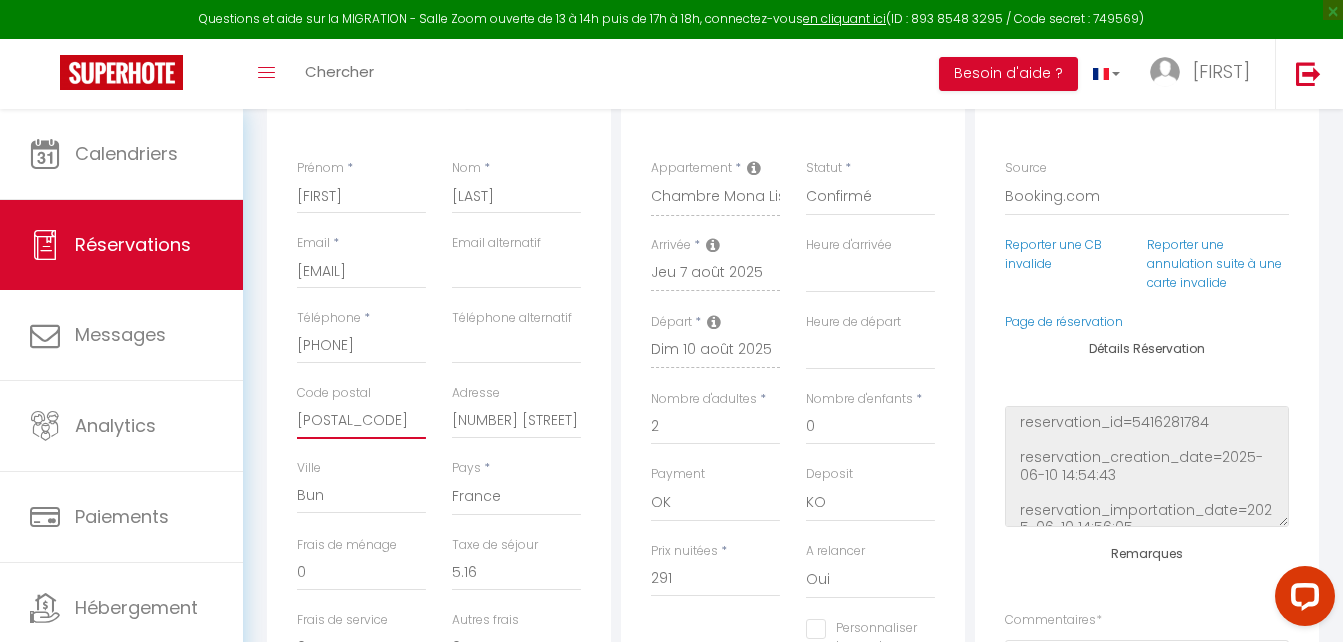 drag, startPoint x: 378, startPoint y: 426, endPoint x: 282, endPoint y: 419, distance: 96.25487 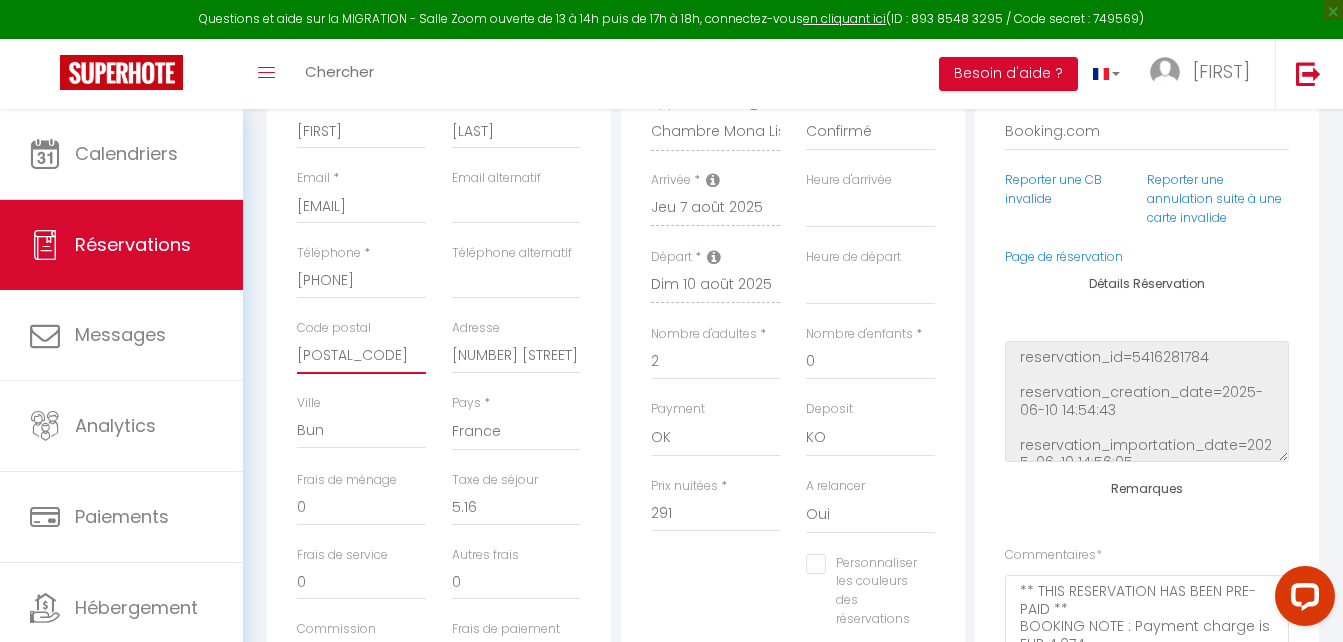 scroll, scrollTop: 400, scrollLeft: 0, axis: vertical 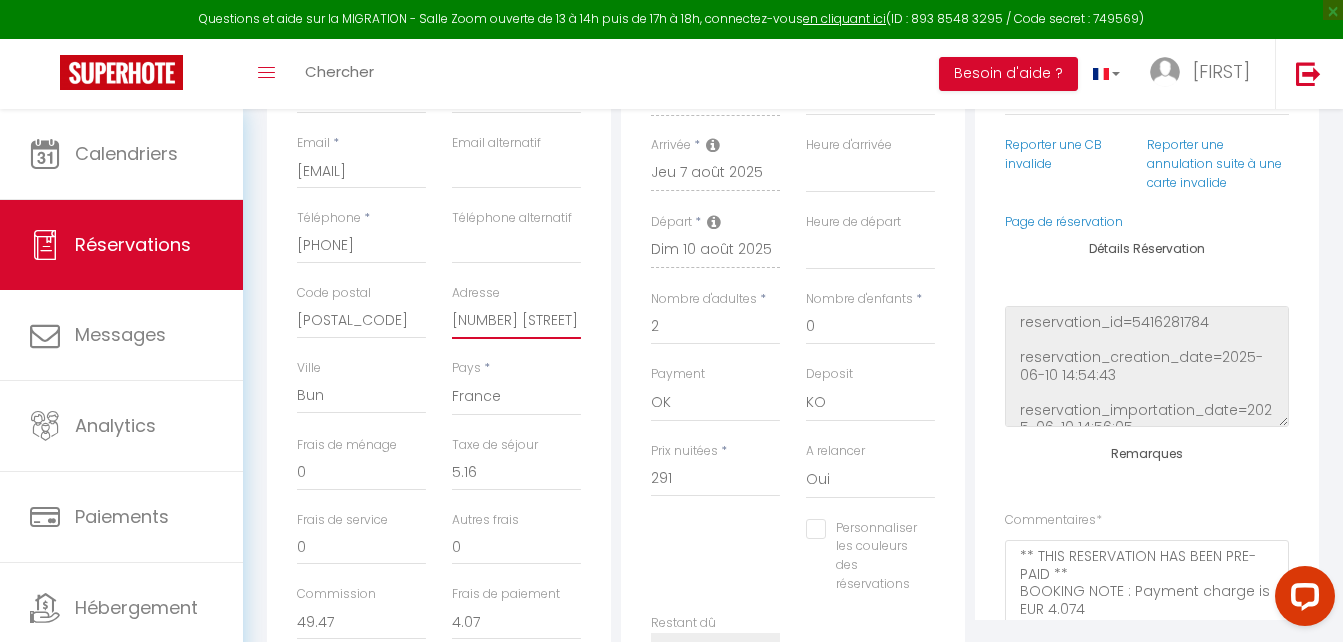 drag, startPoint x: 453, startPoint y: 317, endPoint x: 606, endPoint y: 316, distance: 153.00327 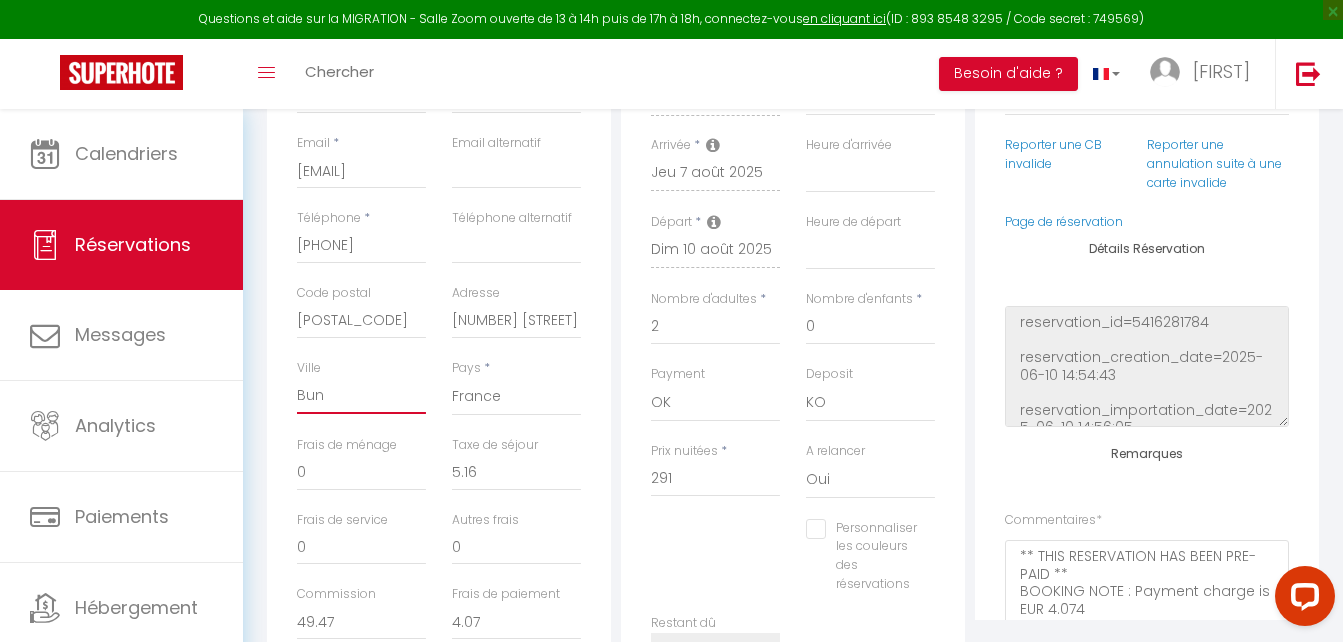 drag, startPoint x: 330, startPoint y: 402, endPoint x: 272, endPoint y: 406, distance: 58.137768 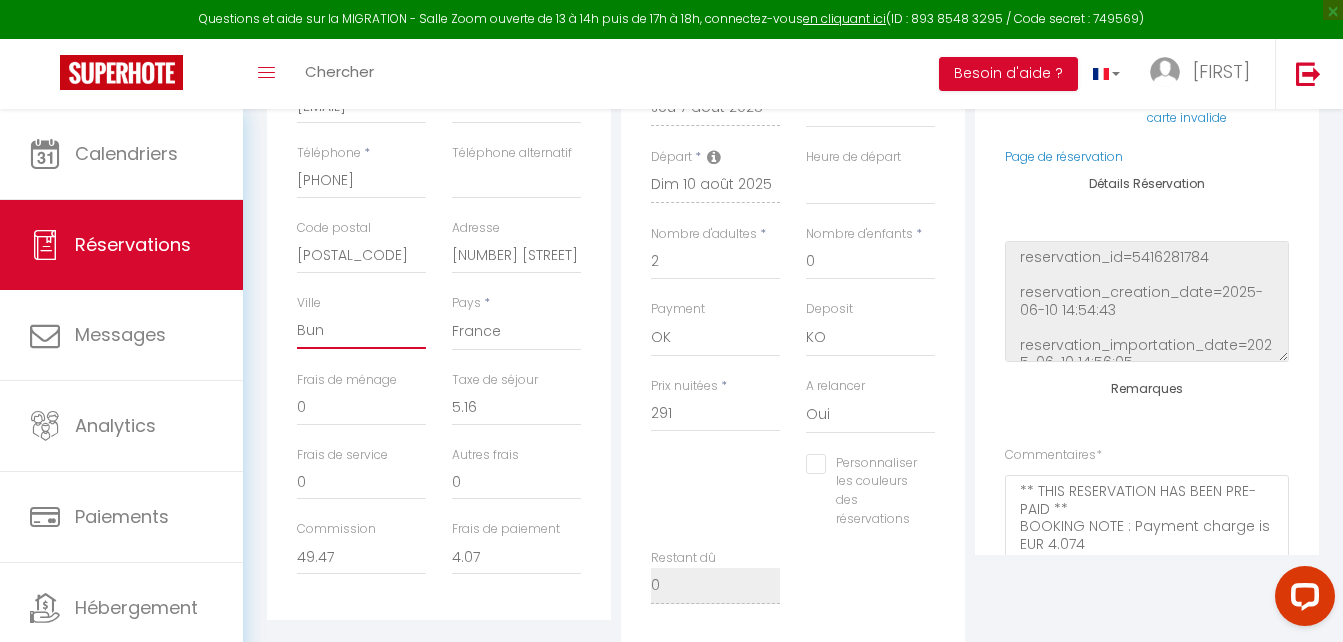 scroll, scrollTop: 500, scrollLeft: 0, axis: vertical 